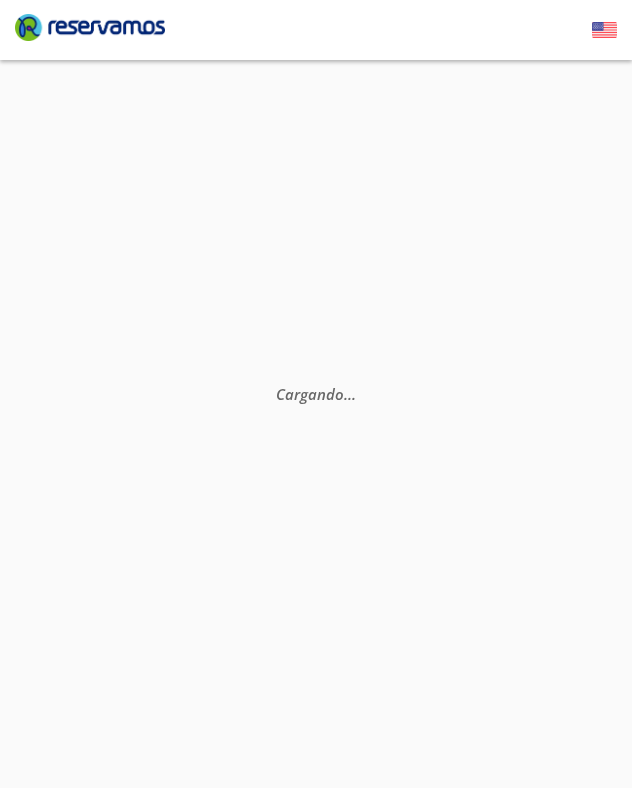scroll, scrollTop: 0, scrollLeft: 0, axis: both 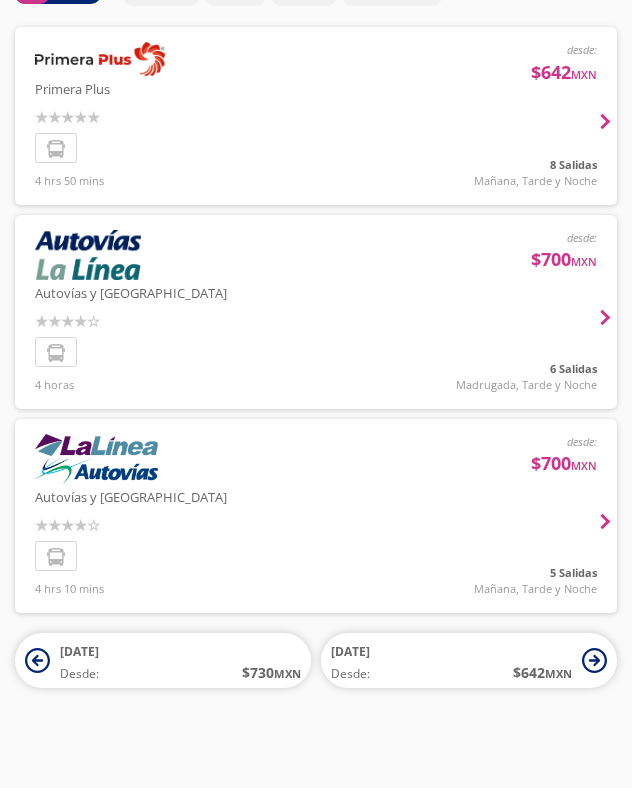 click at bounding box center (316, 312) 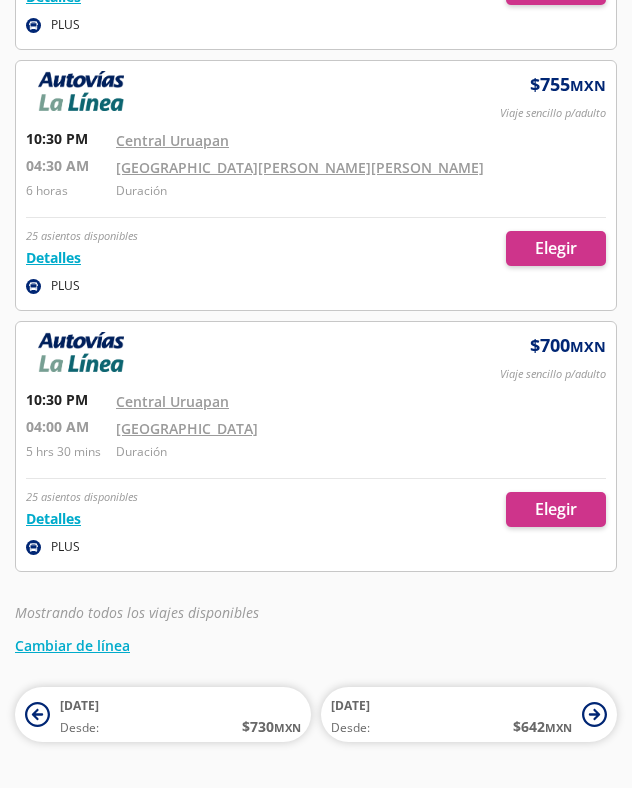scroll, scrollTop: 1221, scrollLeft: 0, axis: vertical 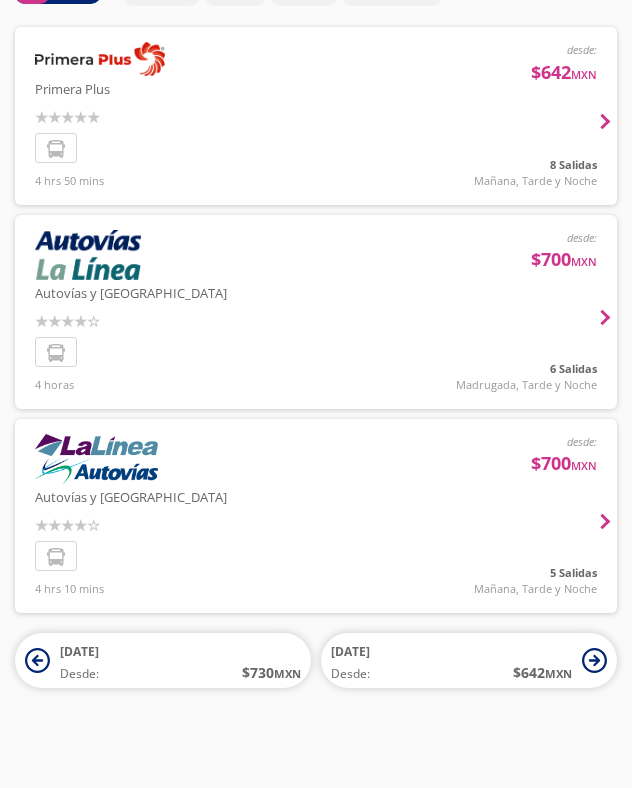 click at bounding box center (316, 516) 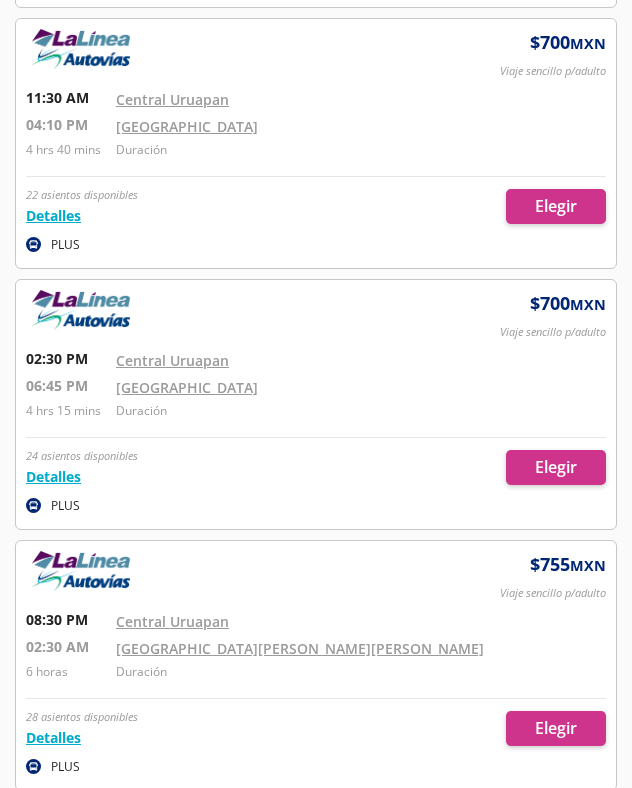 scroll, scrollTop: 666, scrollLeft: 0, axis: vertical 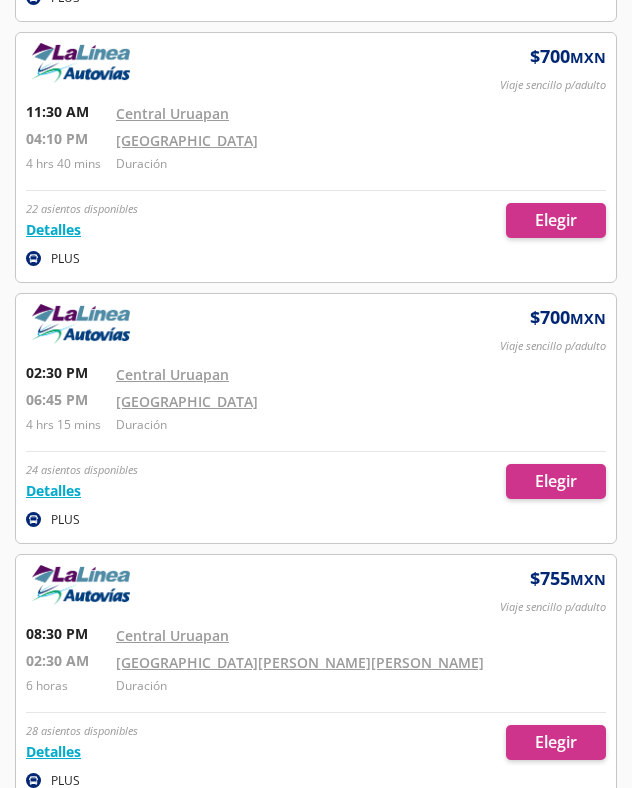 click at bounding box center [316, 418] 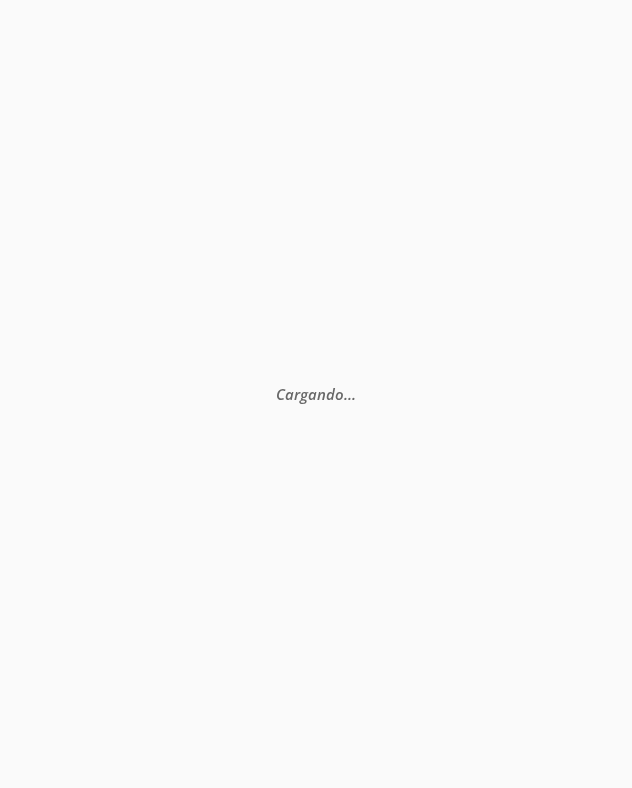 scroll, scrollTop: 0, scrollLeft: 0, axis: both 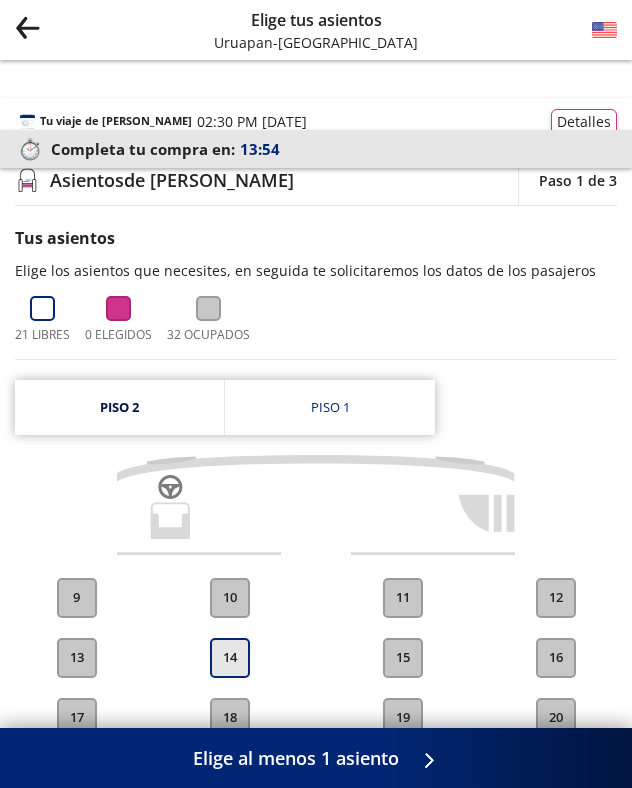 click on "14" at bounding box center (230, 658) 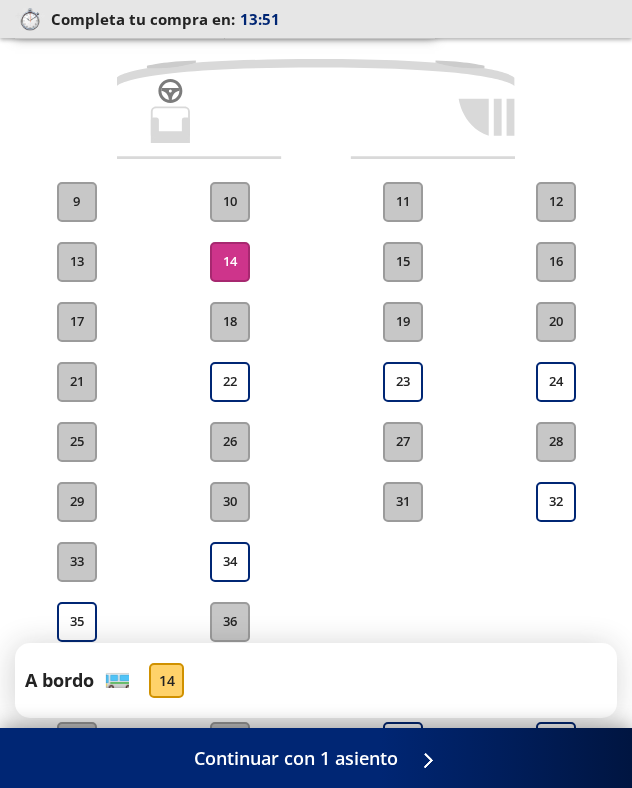 scroll, scrollTop: 0, scrollLeft: 0, axis: both 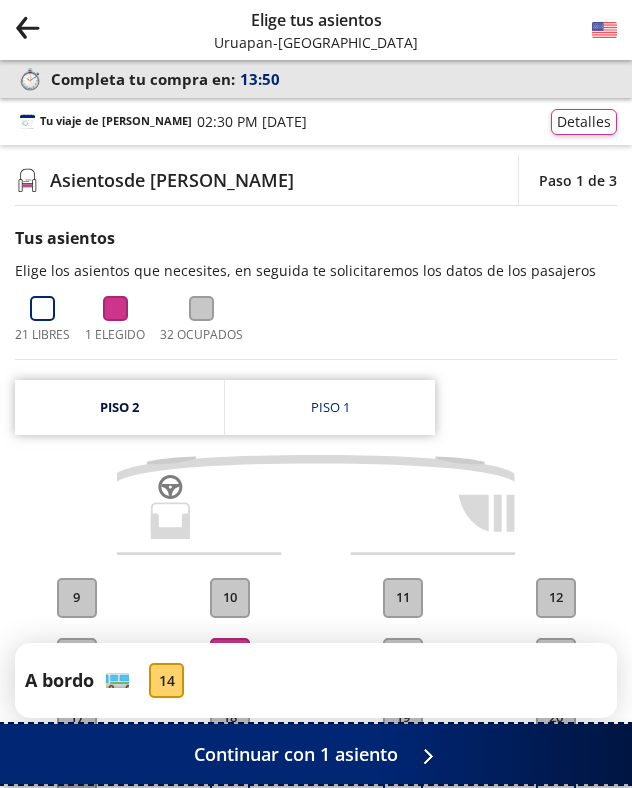 click on "Continuar con 1 asiento" at bounding box center (296, 754) 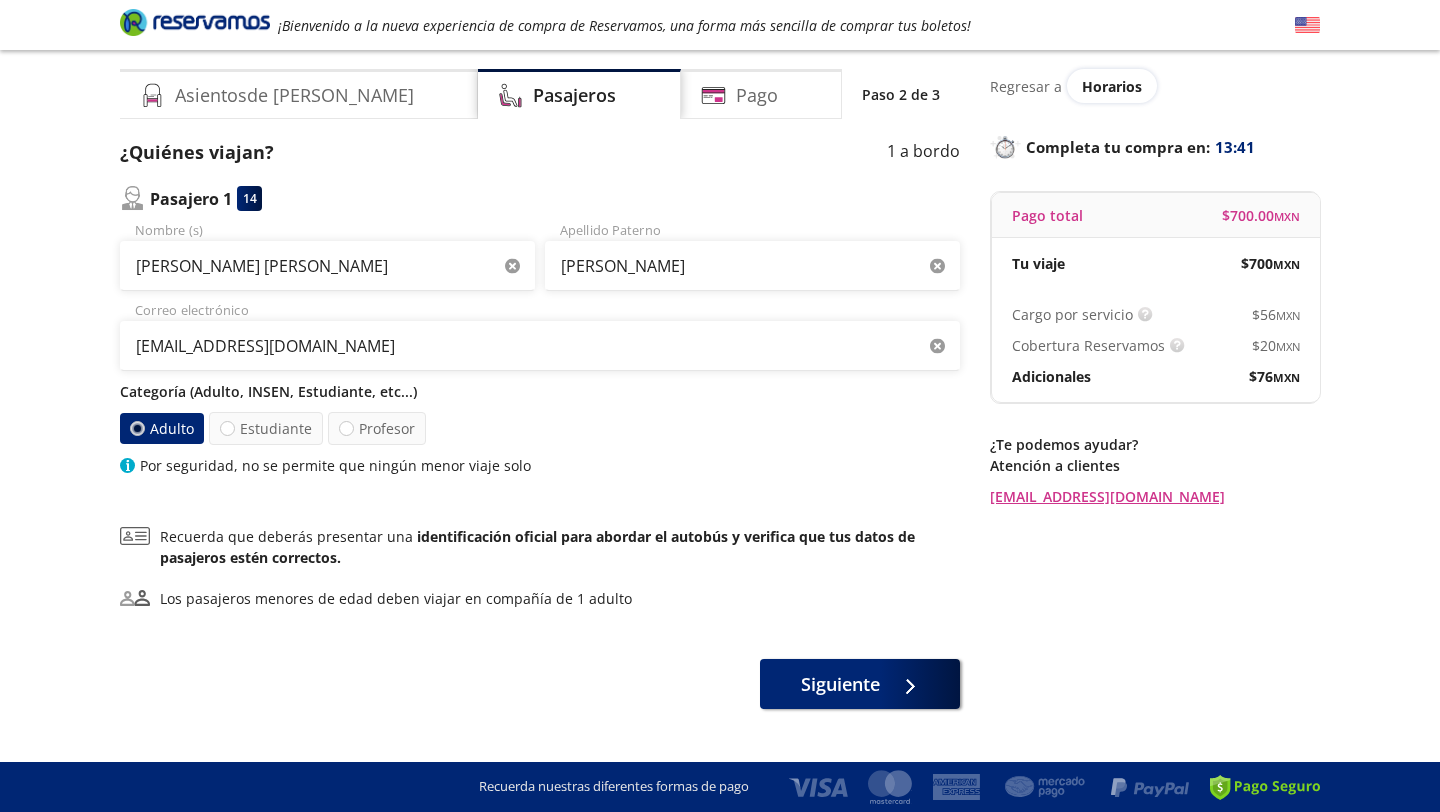 scroll, scrollTop: 95, scrollLeft: 0, axis: vertical 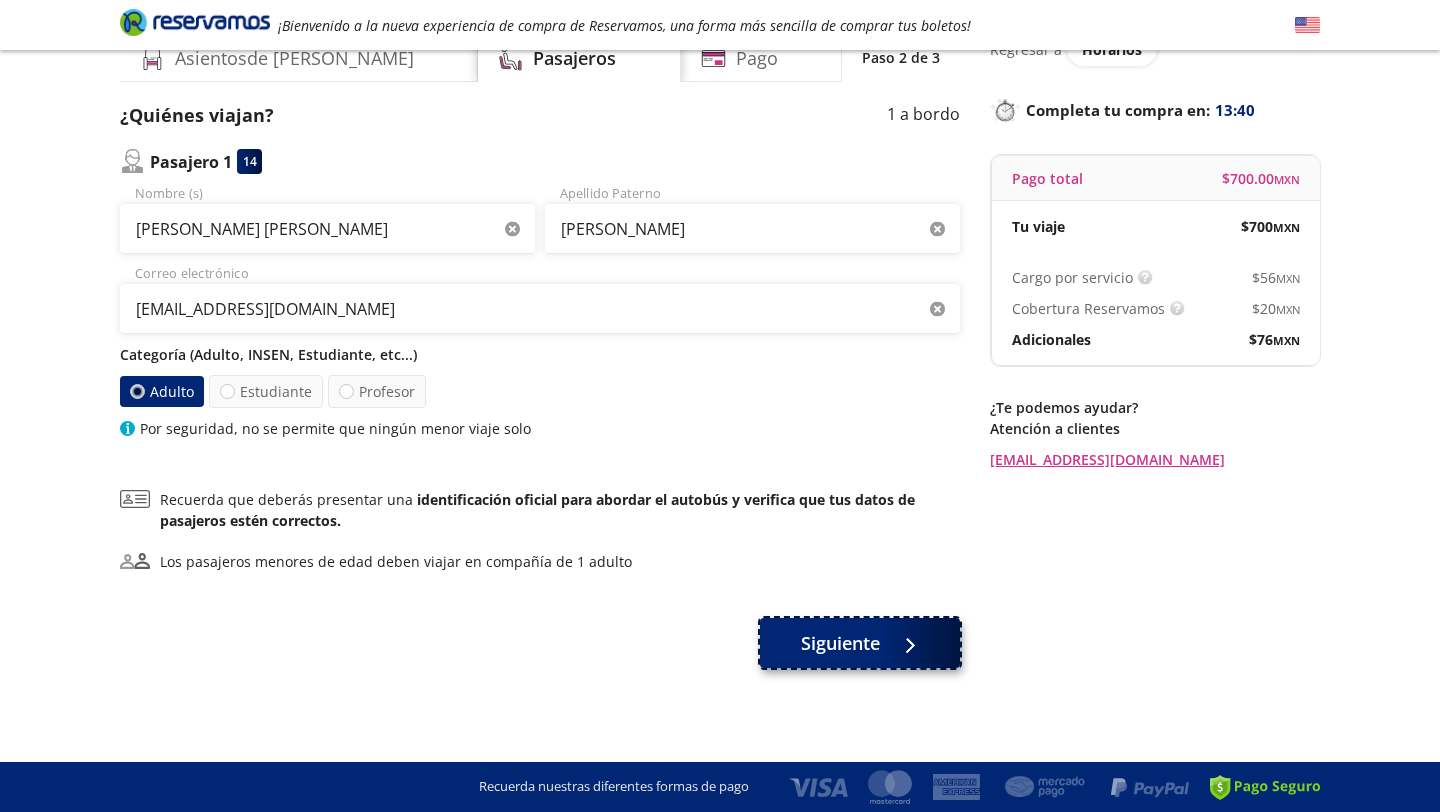 click on "Siguiente" at bounding box center (840, 643) 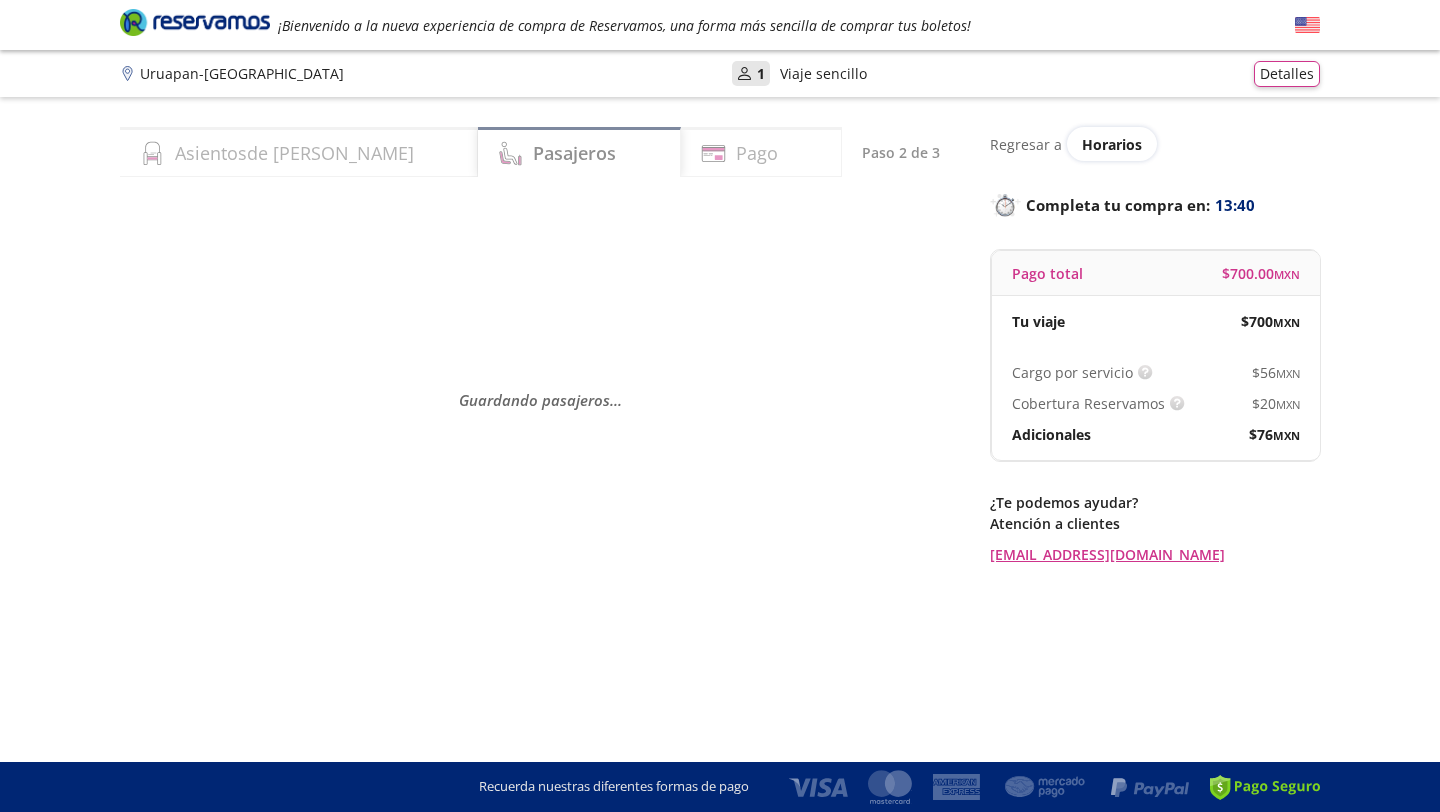 scroll, scrollTop: 0, scrollLeft: 0, axis: both 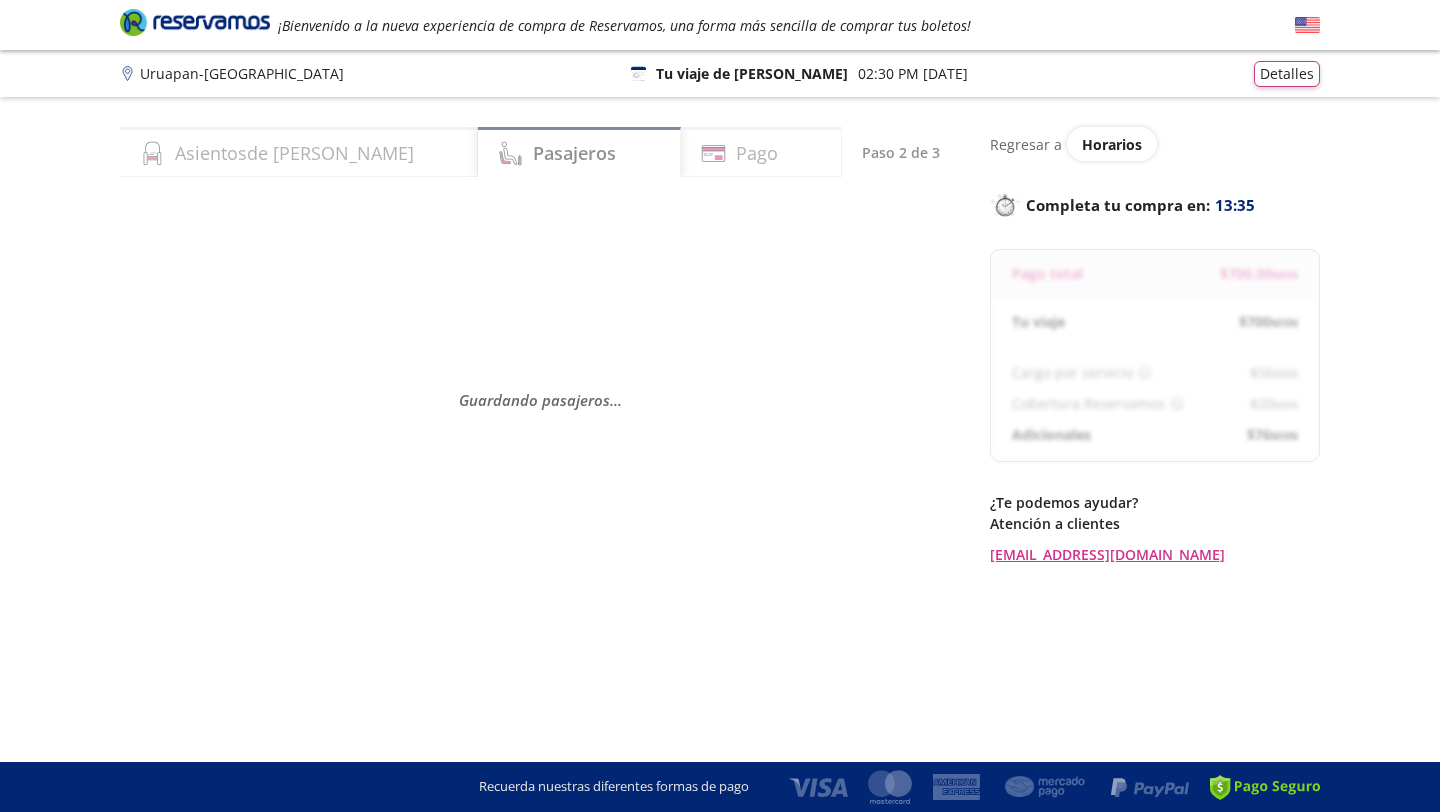 select on "MX" 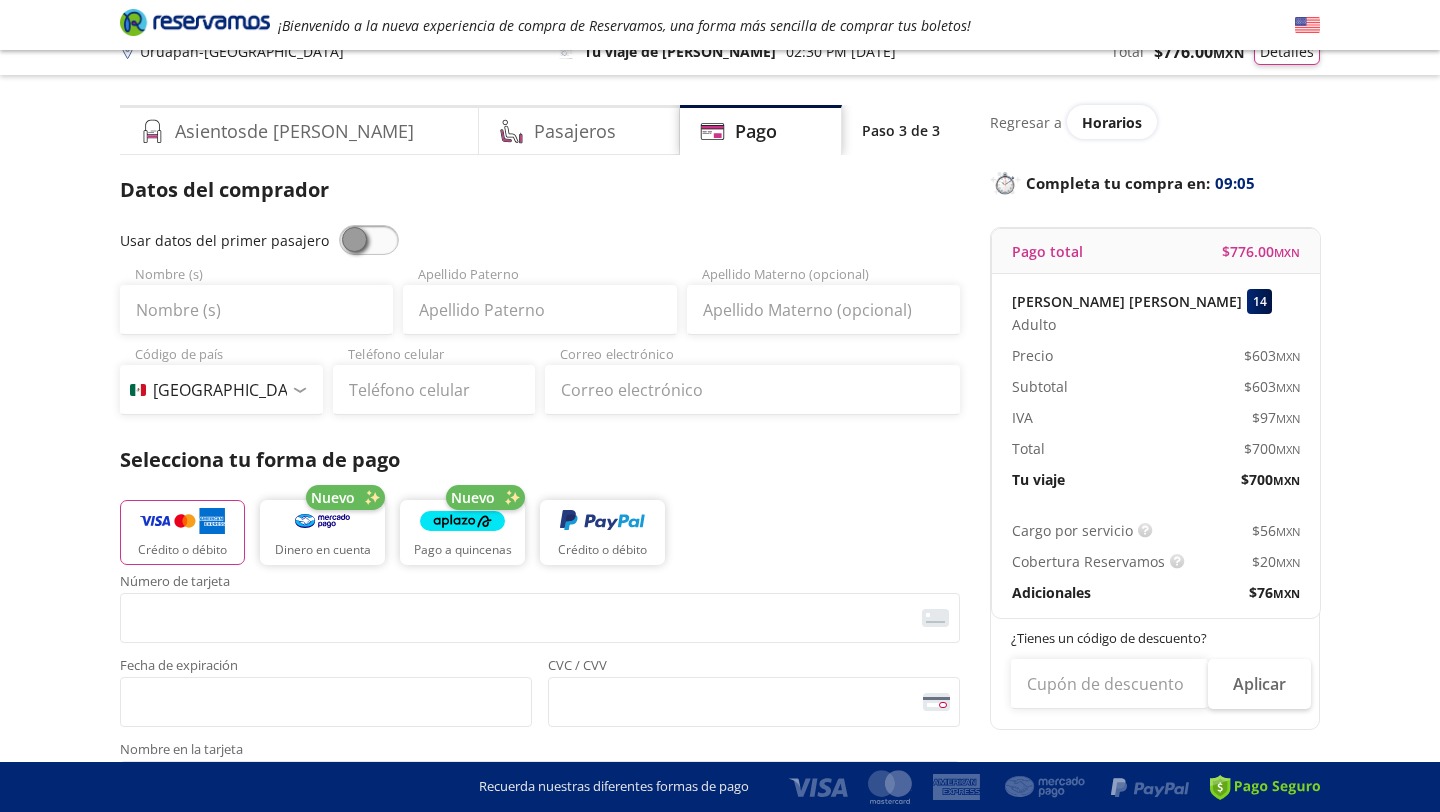 scroll, scrollTop: 0, scrollLeft: 0, axis: both 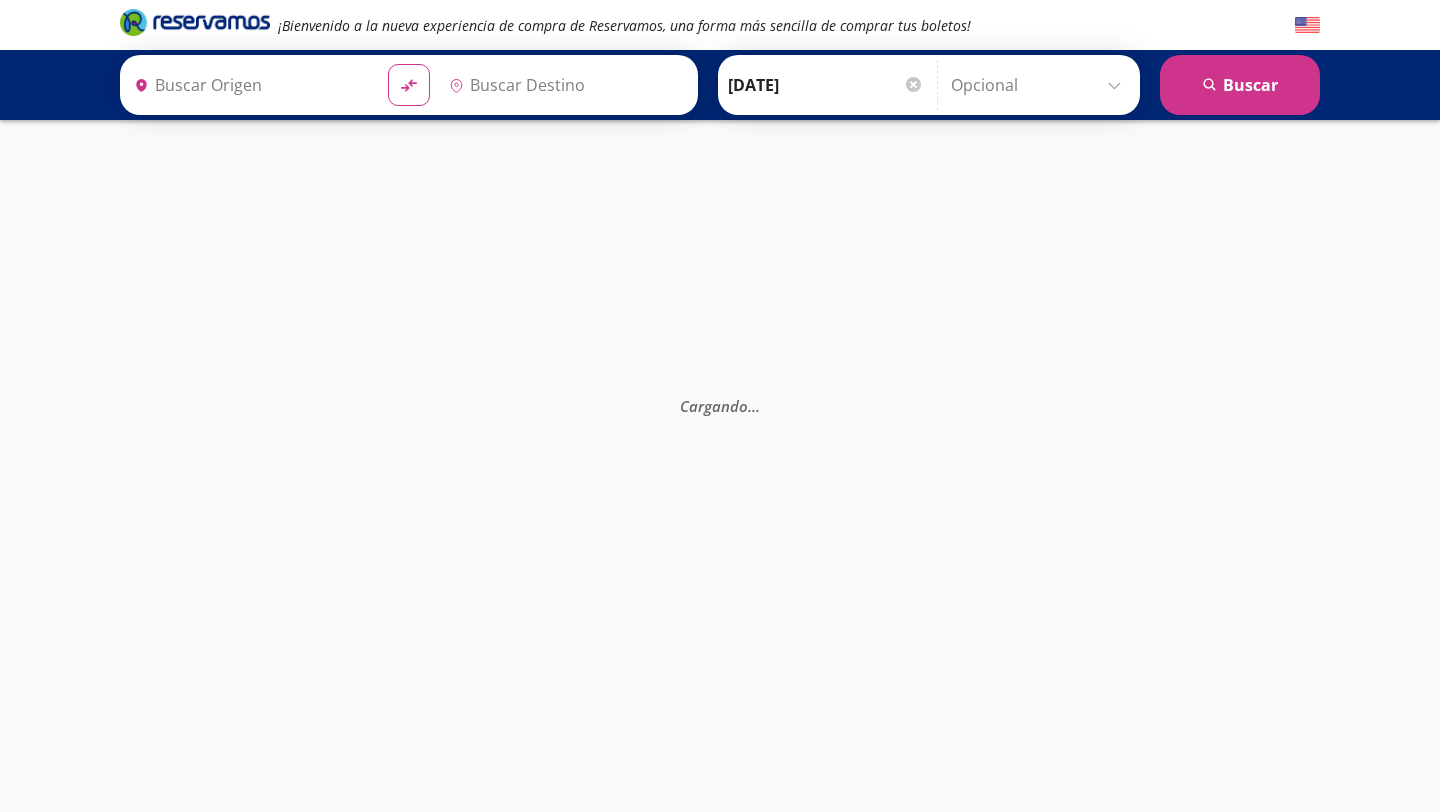 type on "[GEOGRAPHIC_DATA], [GEOGRAPHIC_DATA]" 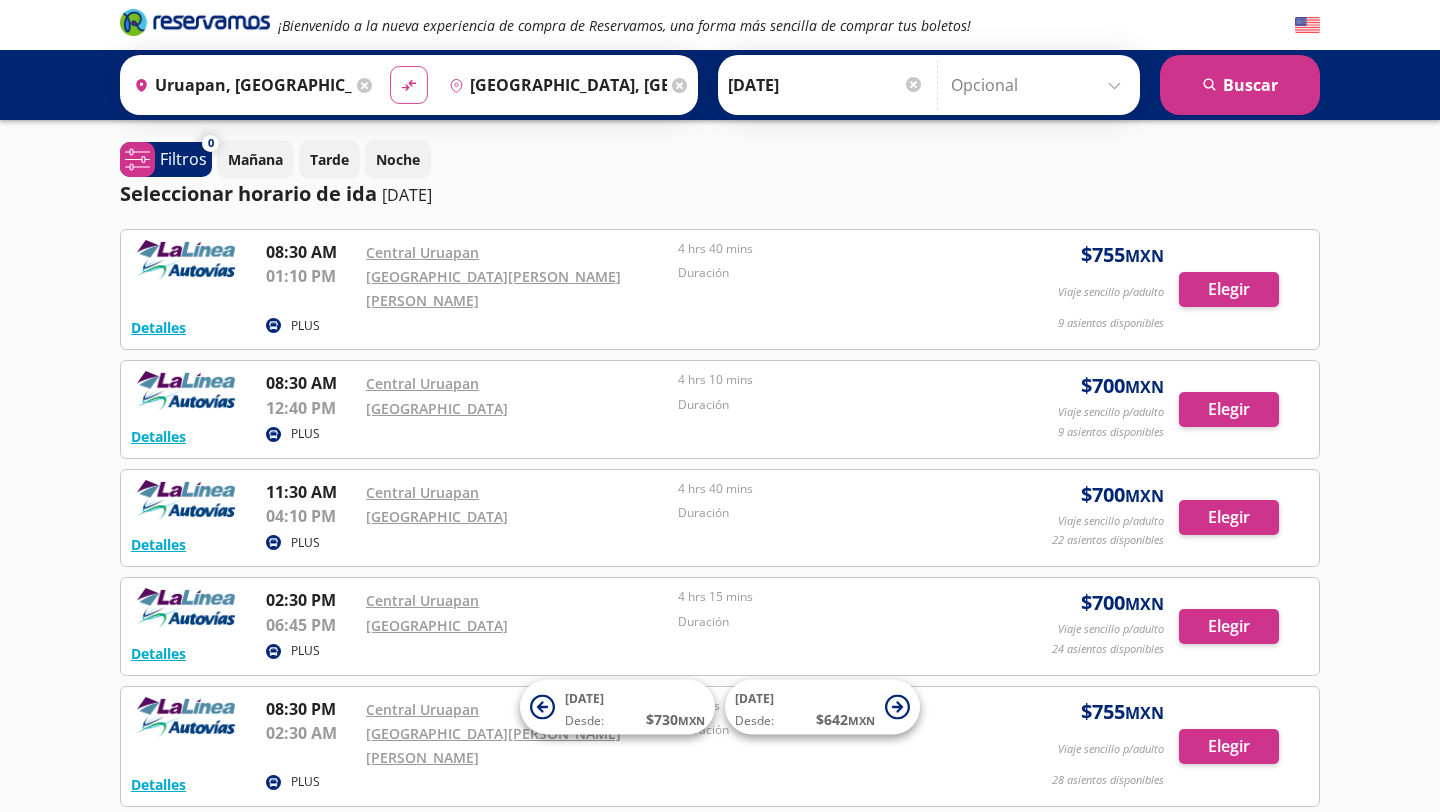 click on "material-symbols:compare-arrows-rounded" at bounding box center [409, 85] 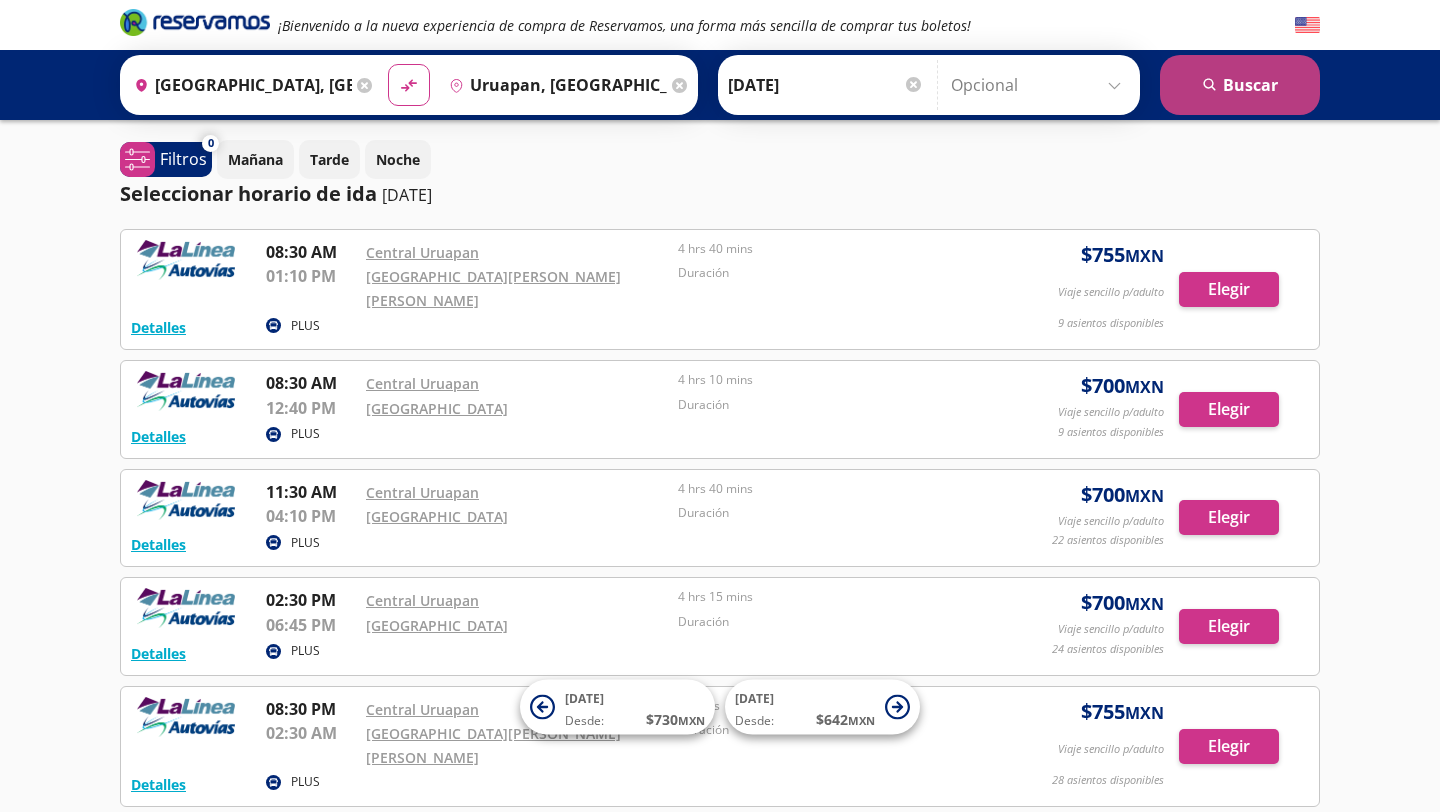 click on "search
[GEOGRAPHIC_DATA]" at bounding box center [1240, 85] 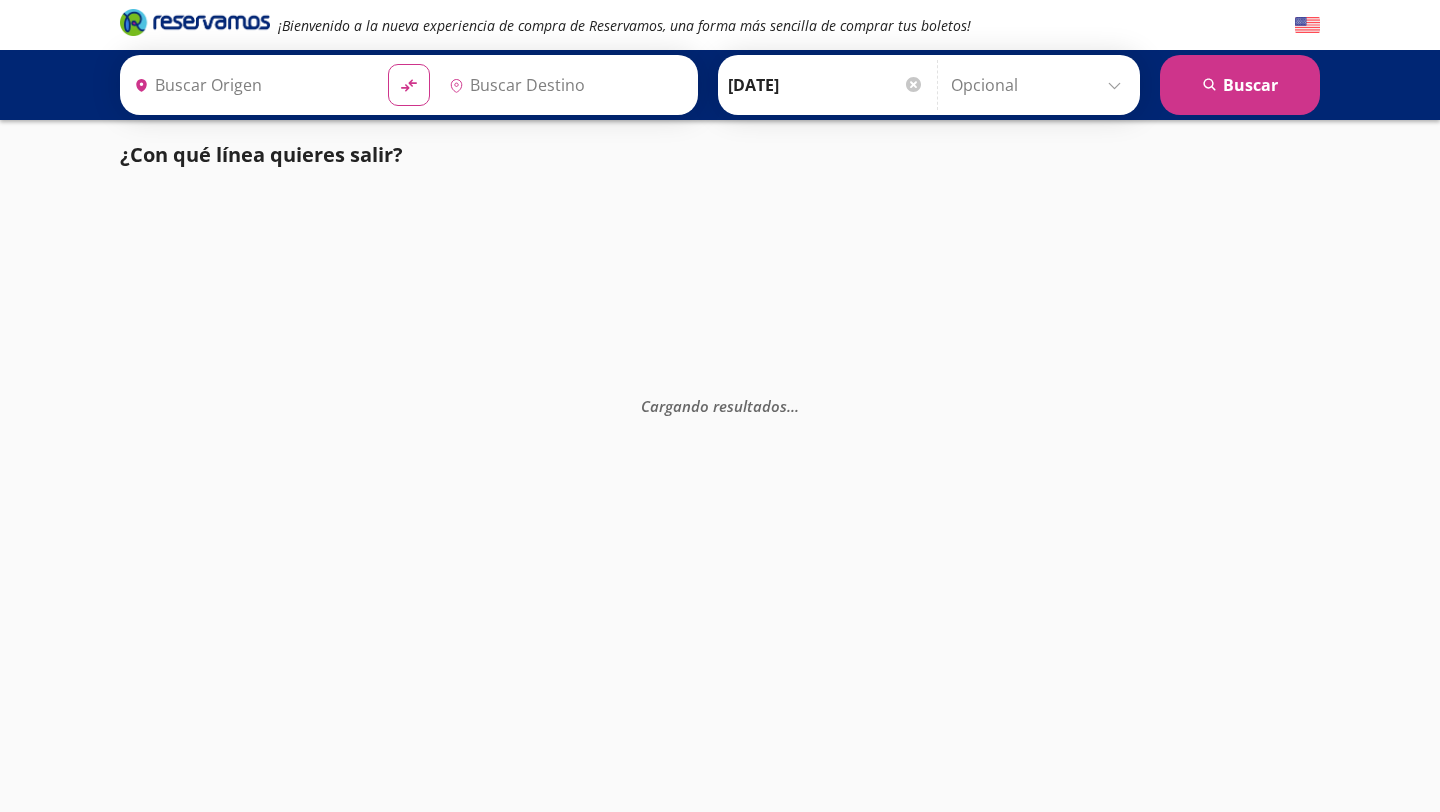 type on "[GEOGRAPHIC_DATA], [GEOGRAPHIC_DATA]" 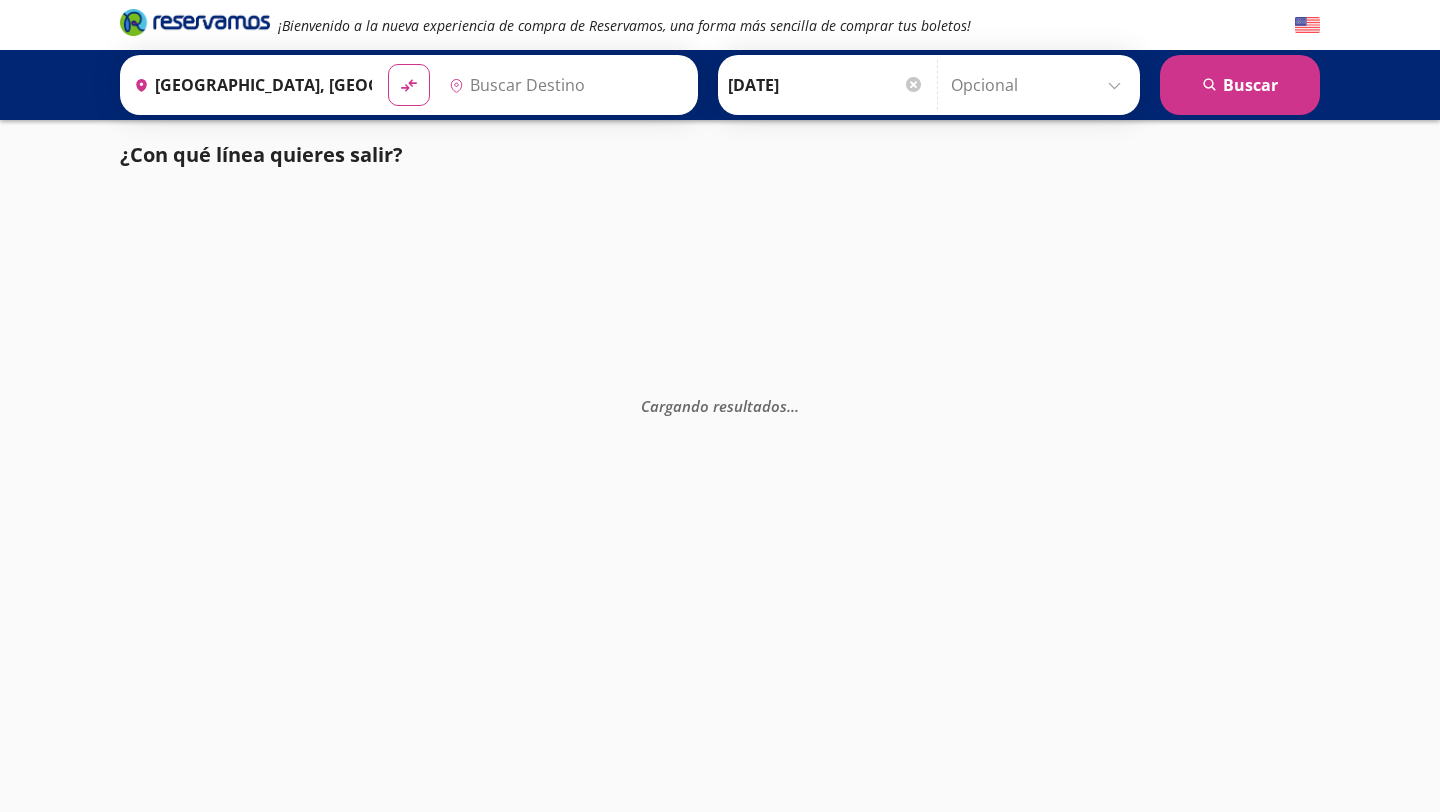 type on "Uruapan, Michoacán" 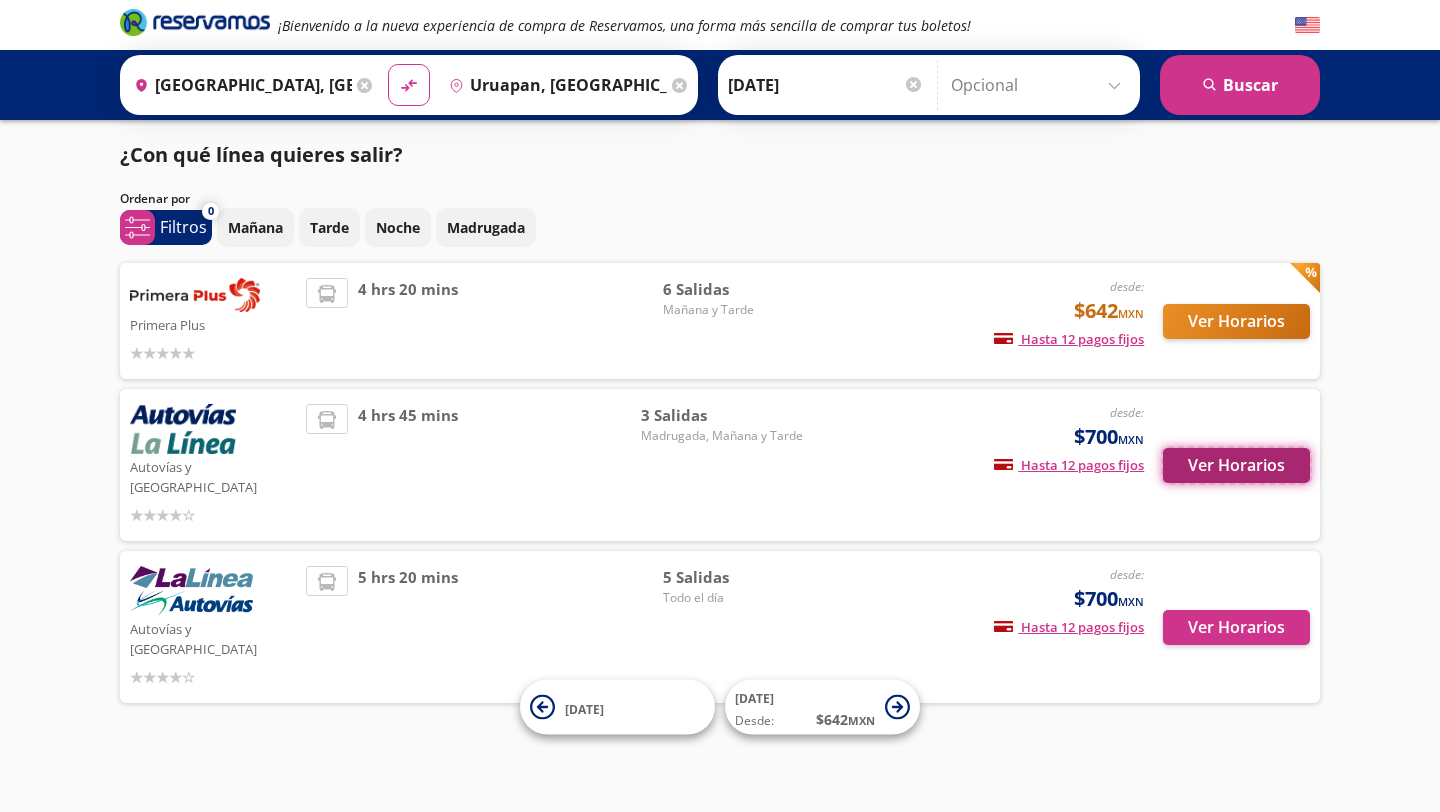 click on "Ver Horarios" at bounding box center (1236, 465) 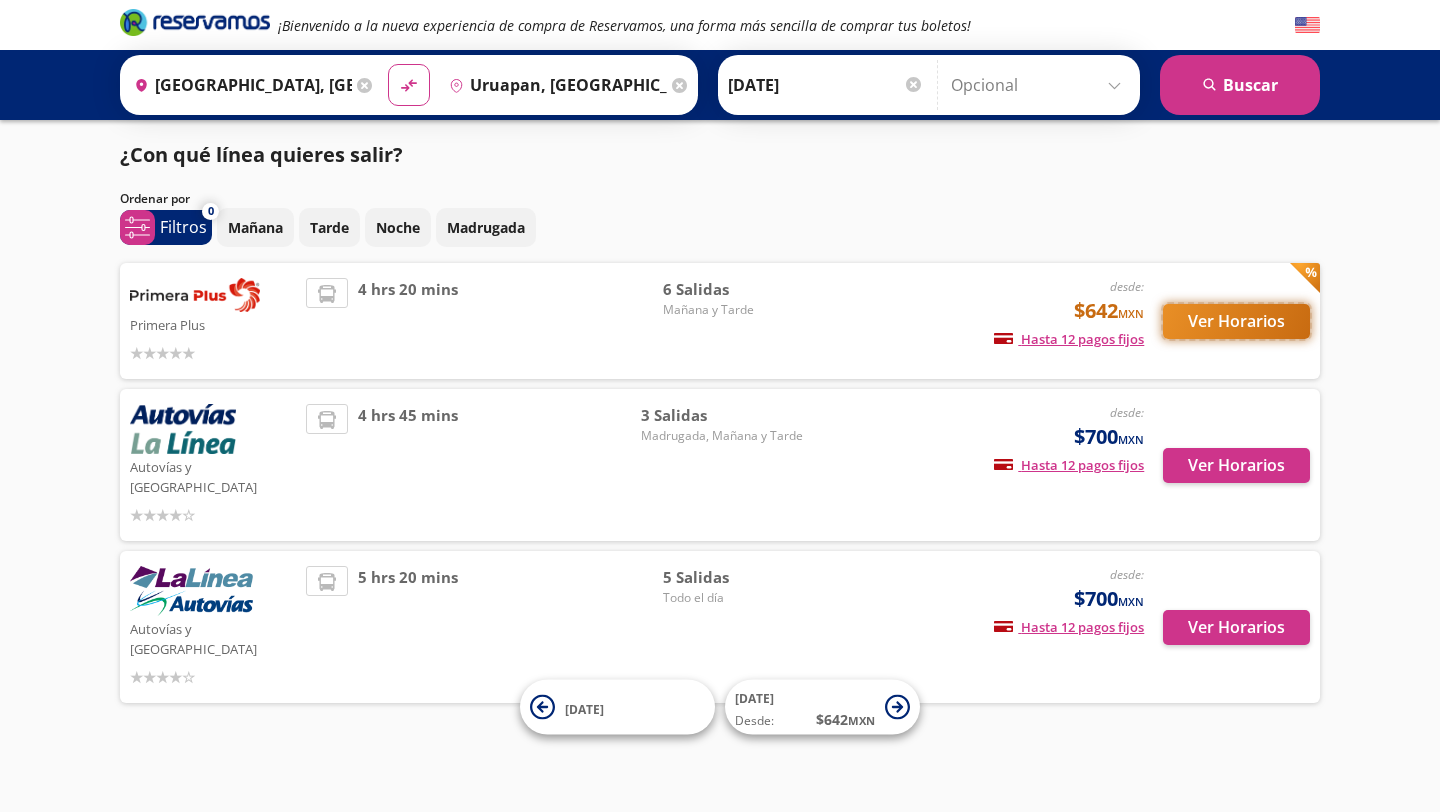 click on "Ver Horarios" at bounding box center [1236, 321] 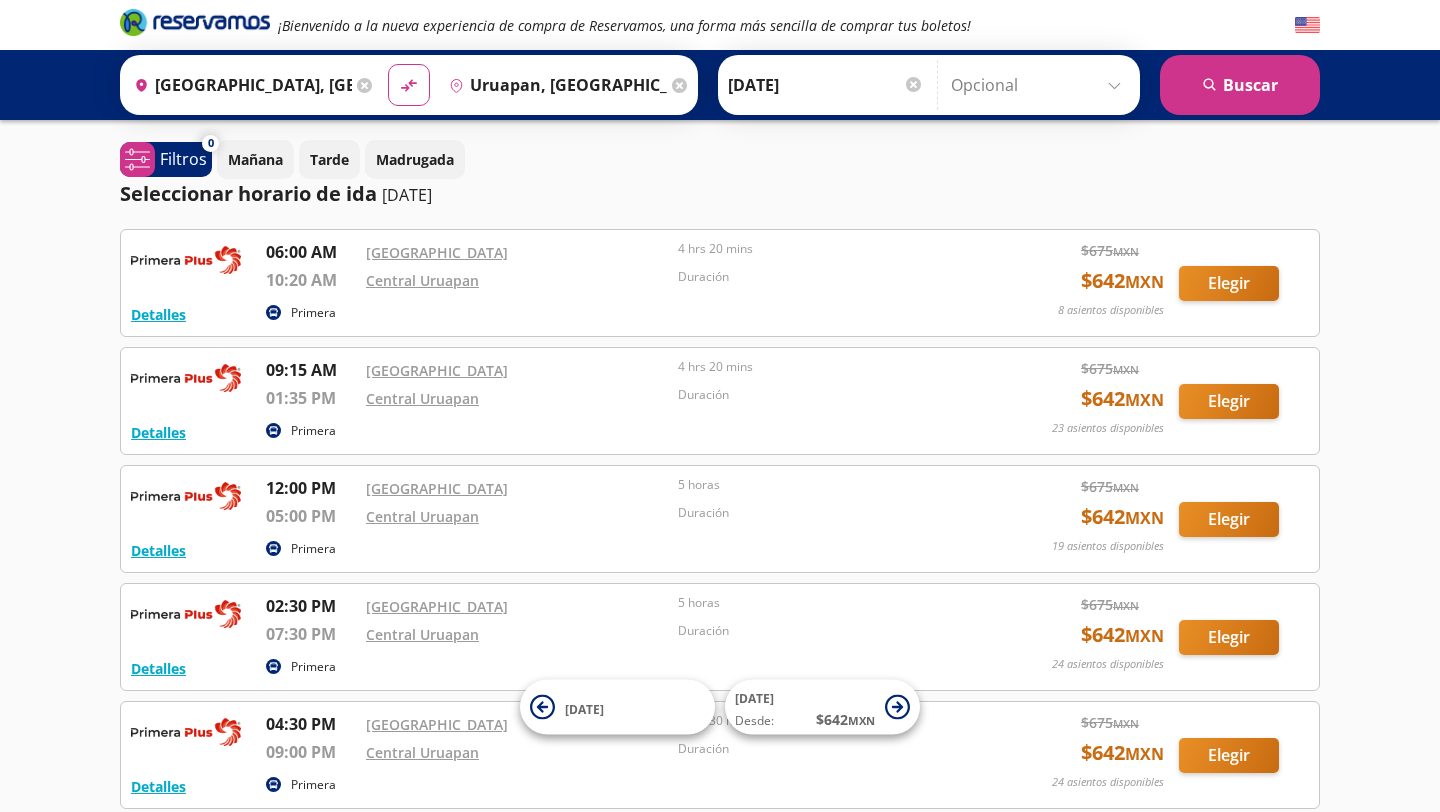 scroll, scrollTop: 303, scrollLeft: 0, axis: vertical 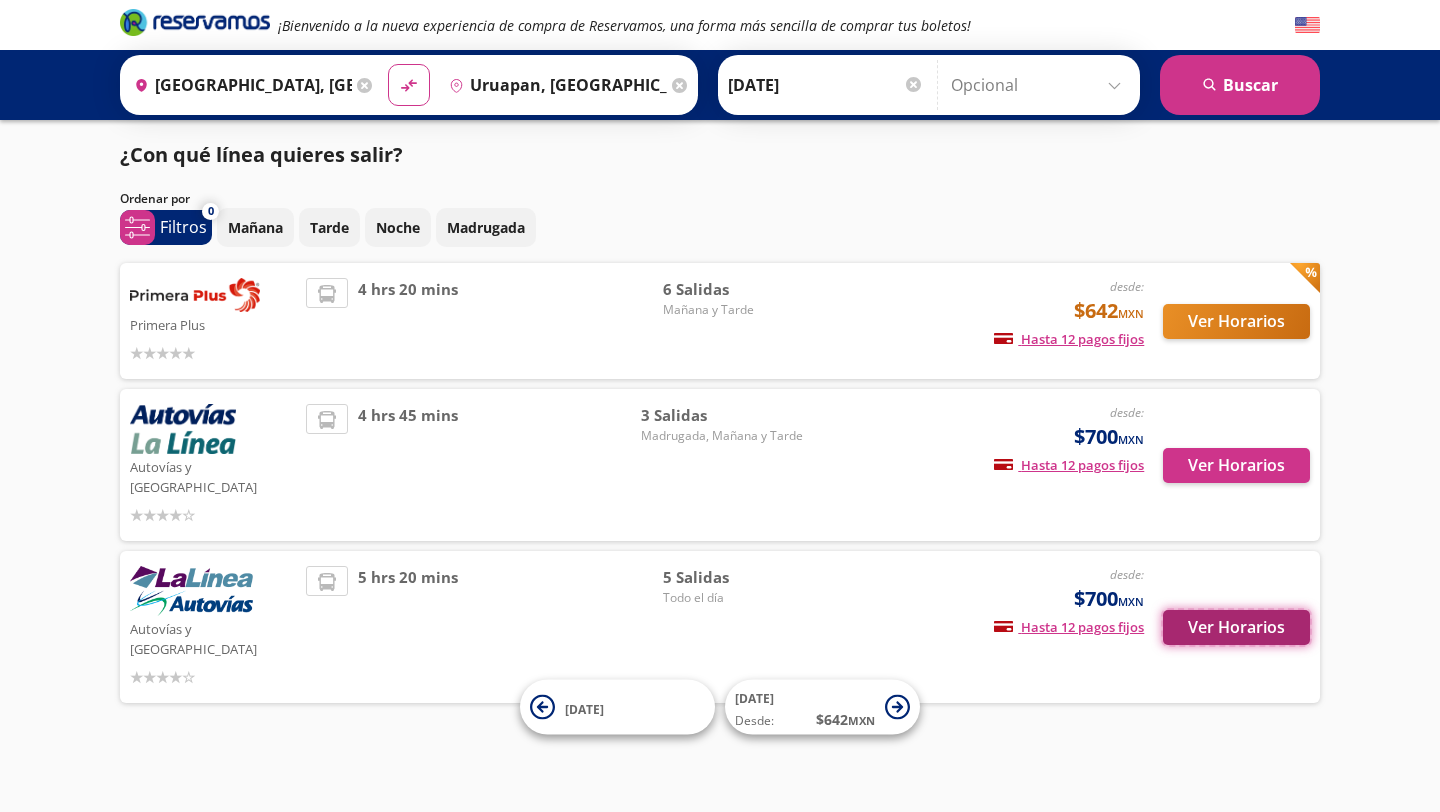 click on "Ver Horarios" at bounding box center [1236, 627] 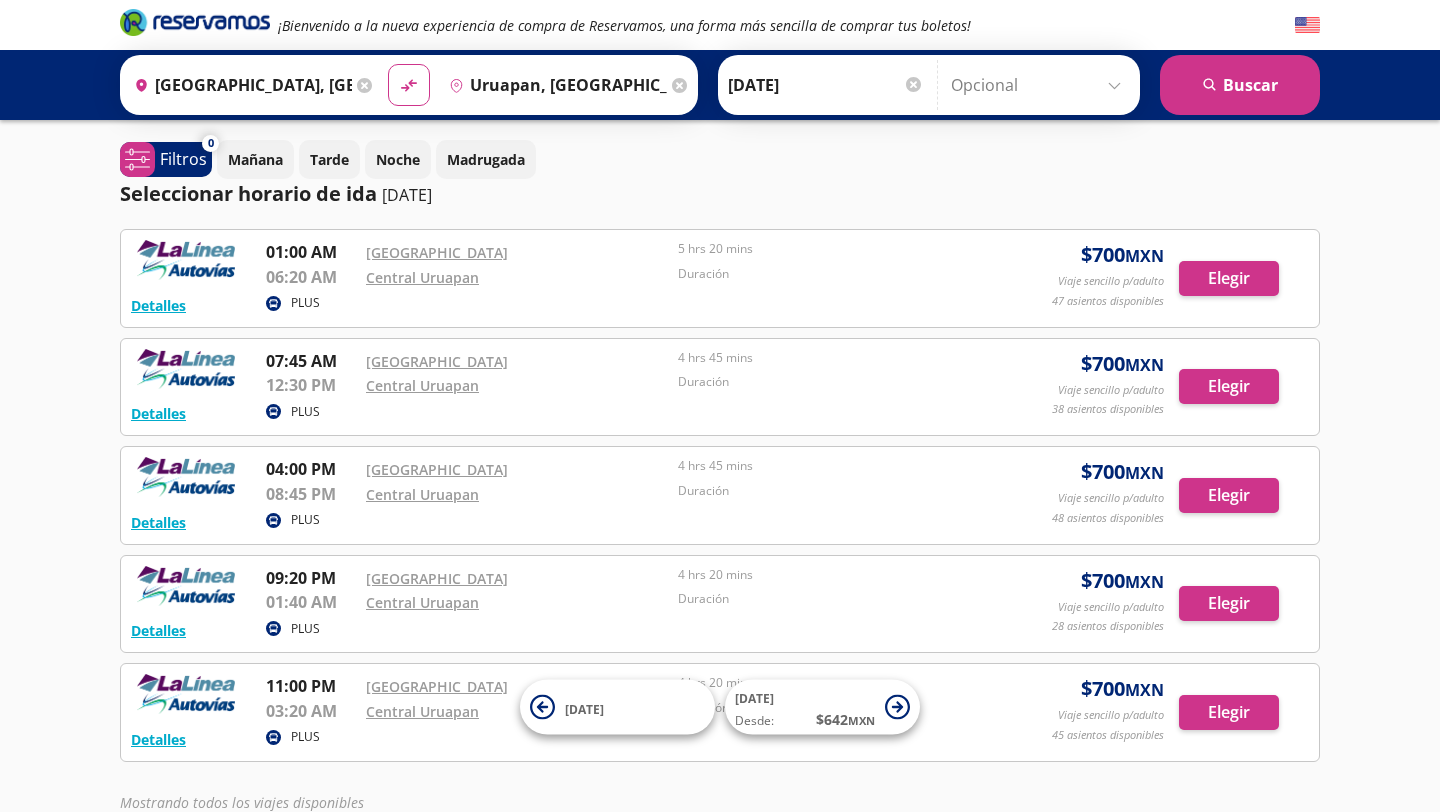 scroll, scrollTop: 137, scrollLeft: 0, axis: vertical 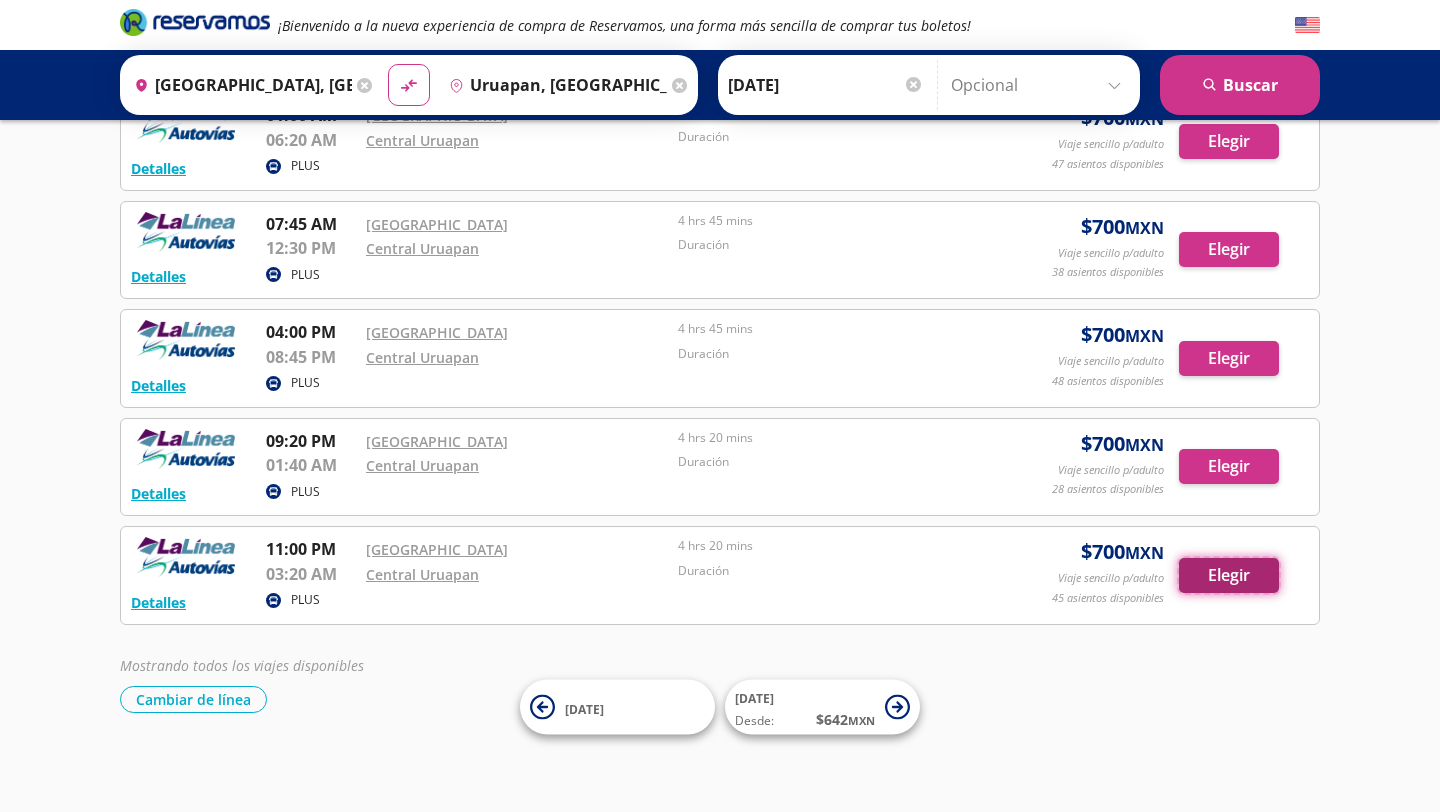 click on "Elegir" at bounding box center (1229, 575) 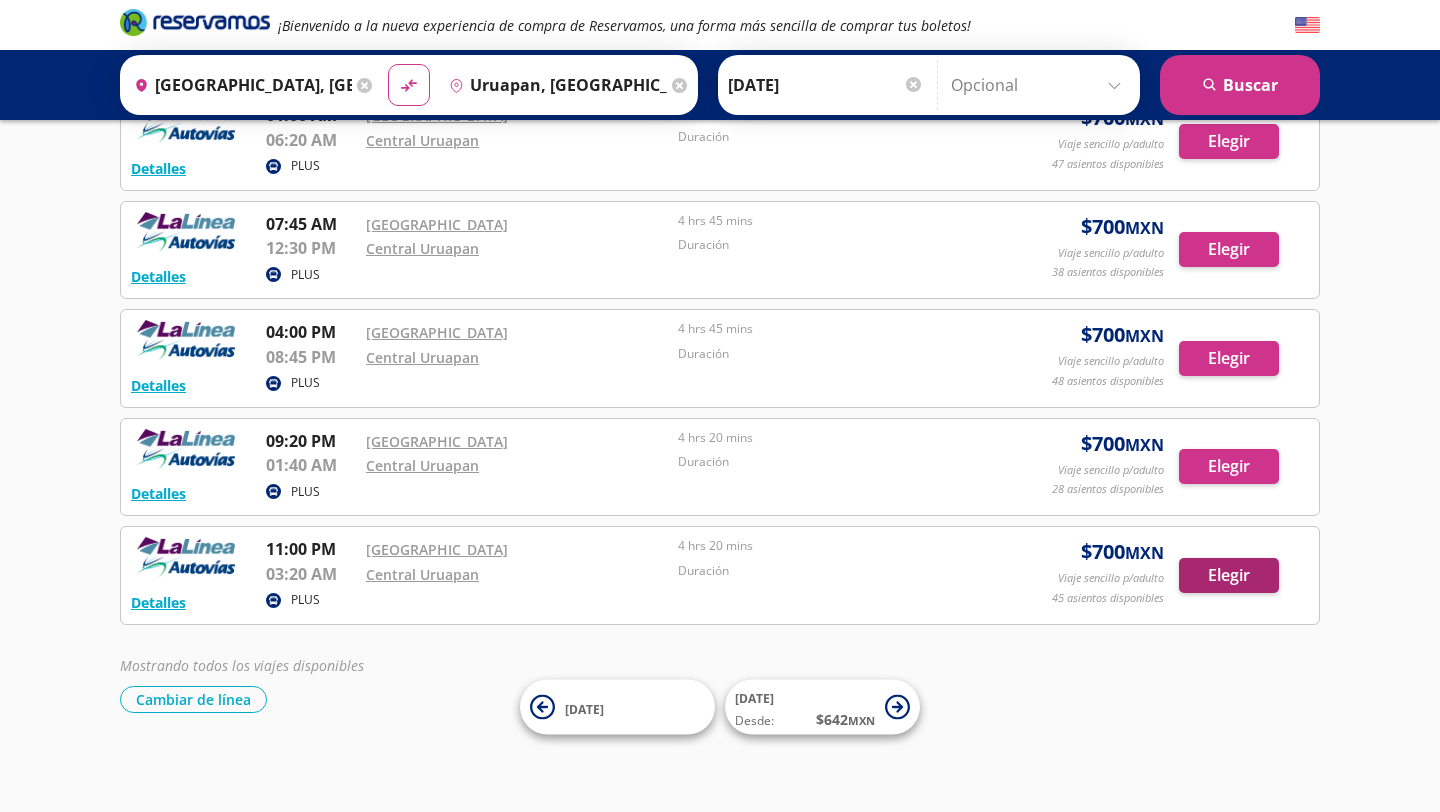 scroll, scrollTop: 0, scrollLeft: 0, axis: both 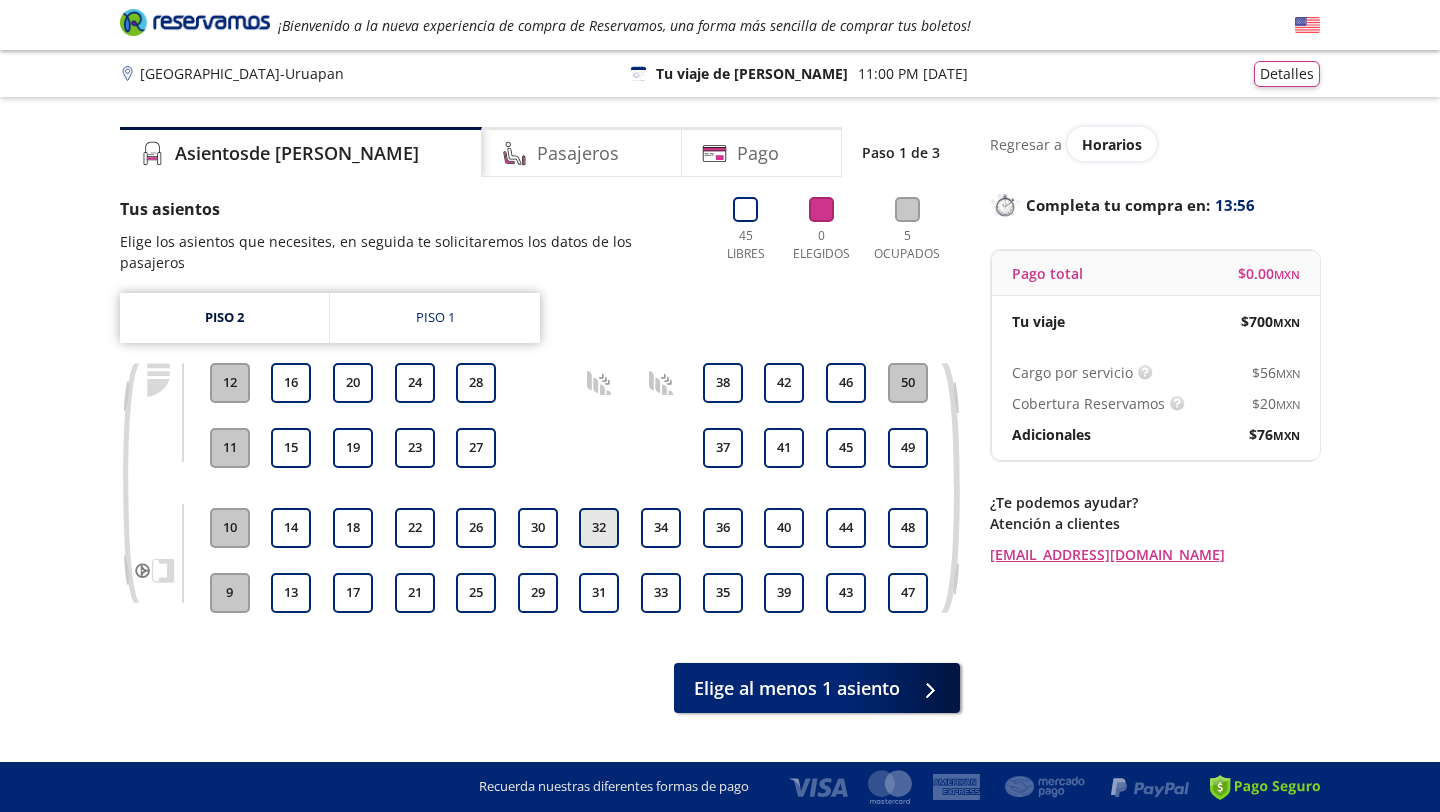 click on "32" at bounding box center [599, 528] 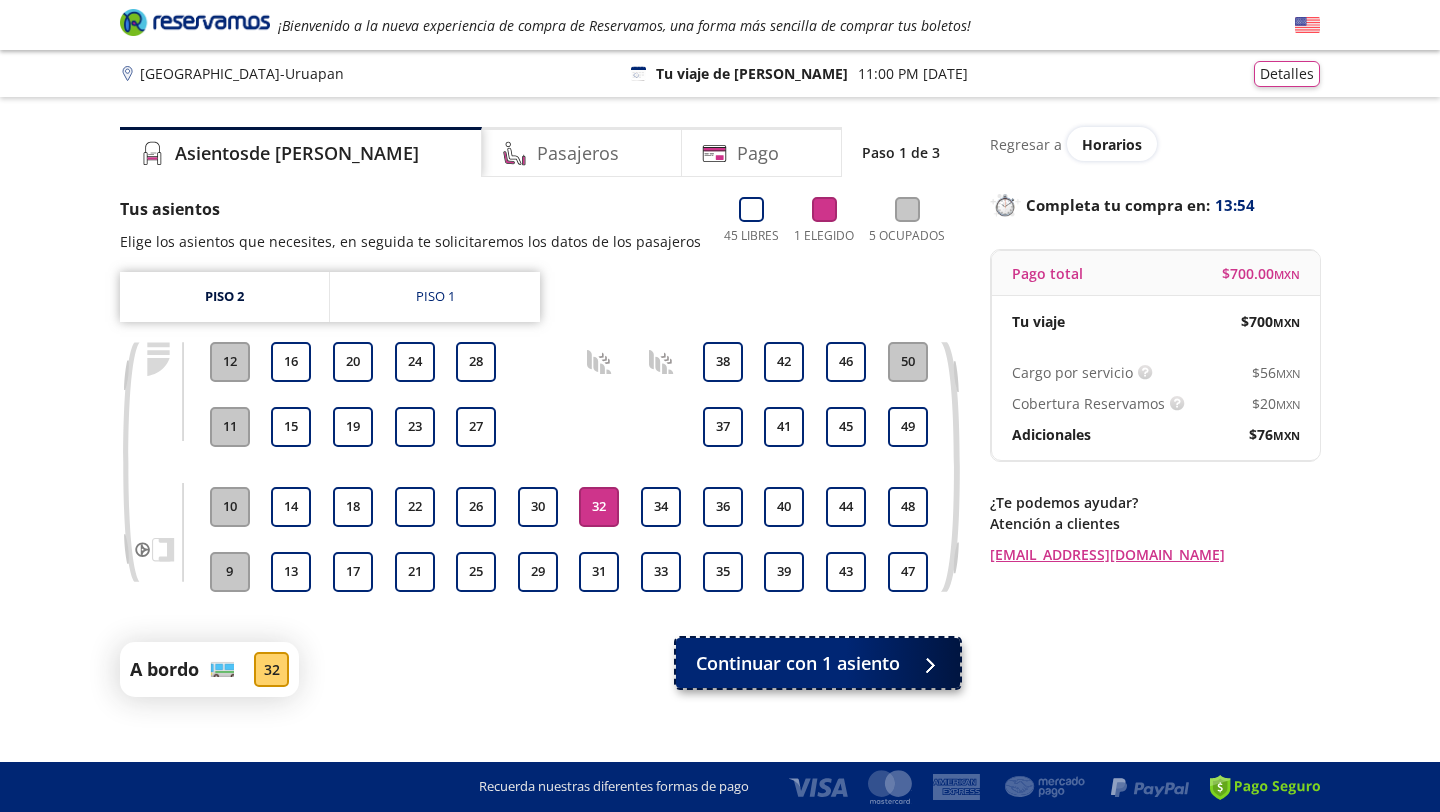 click on "Continuar con 1 asiento" at bounding box center (798, 663) 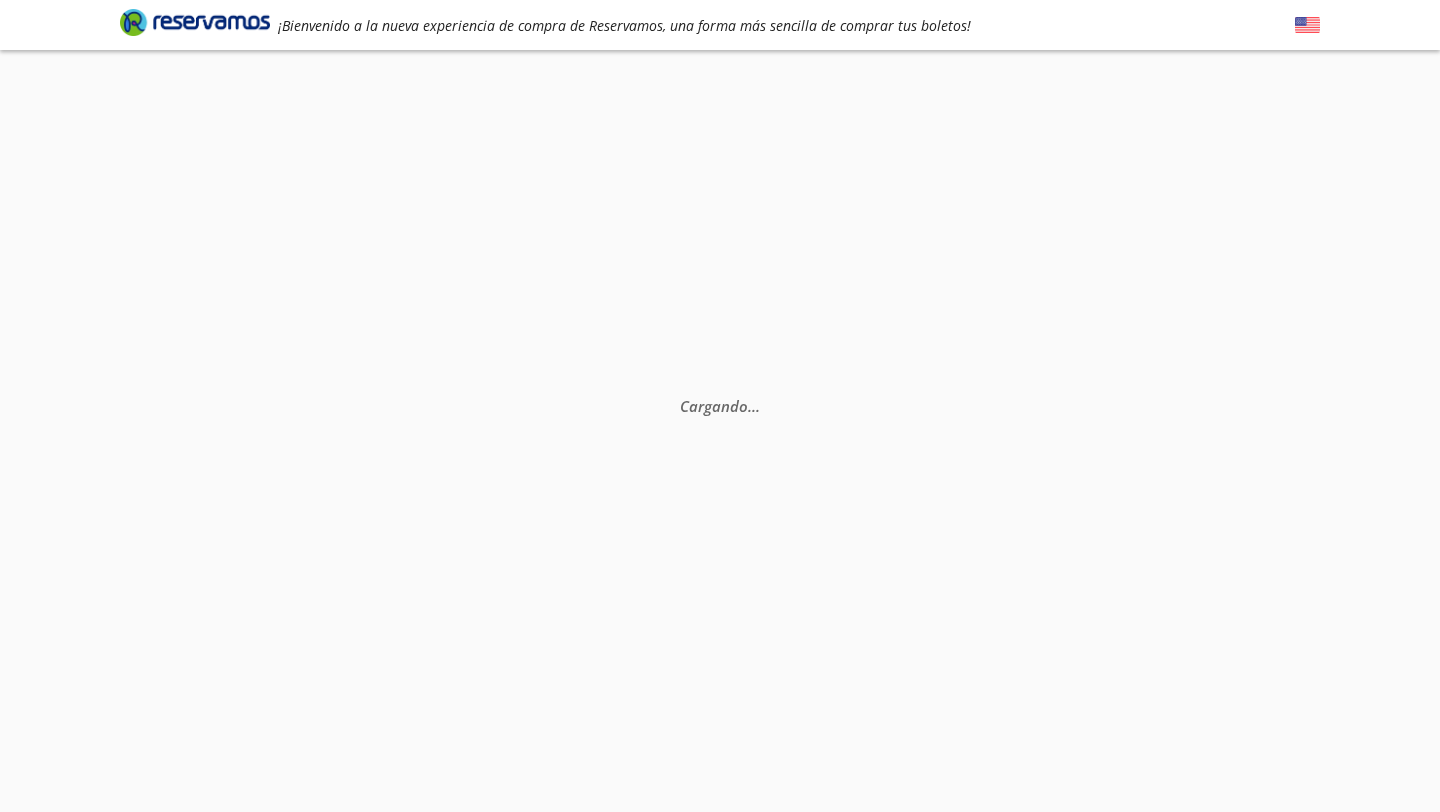 scroll, scrollTop: 0, scrollLeft: 0, axis: both 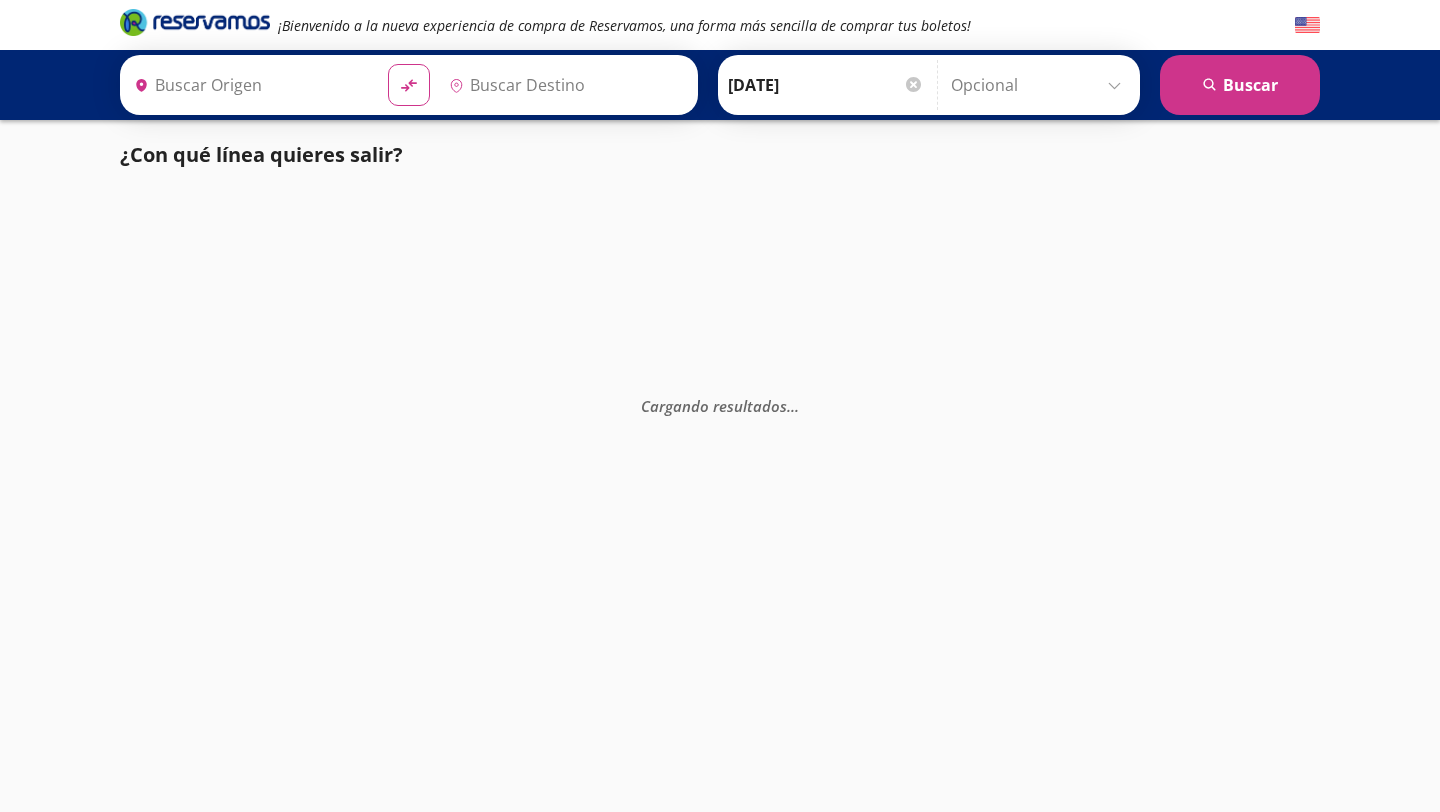 type on "[GEOGRAPHIC_DATA], [GEOGRAPHIC_DATA]" 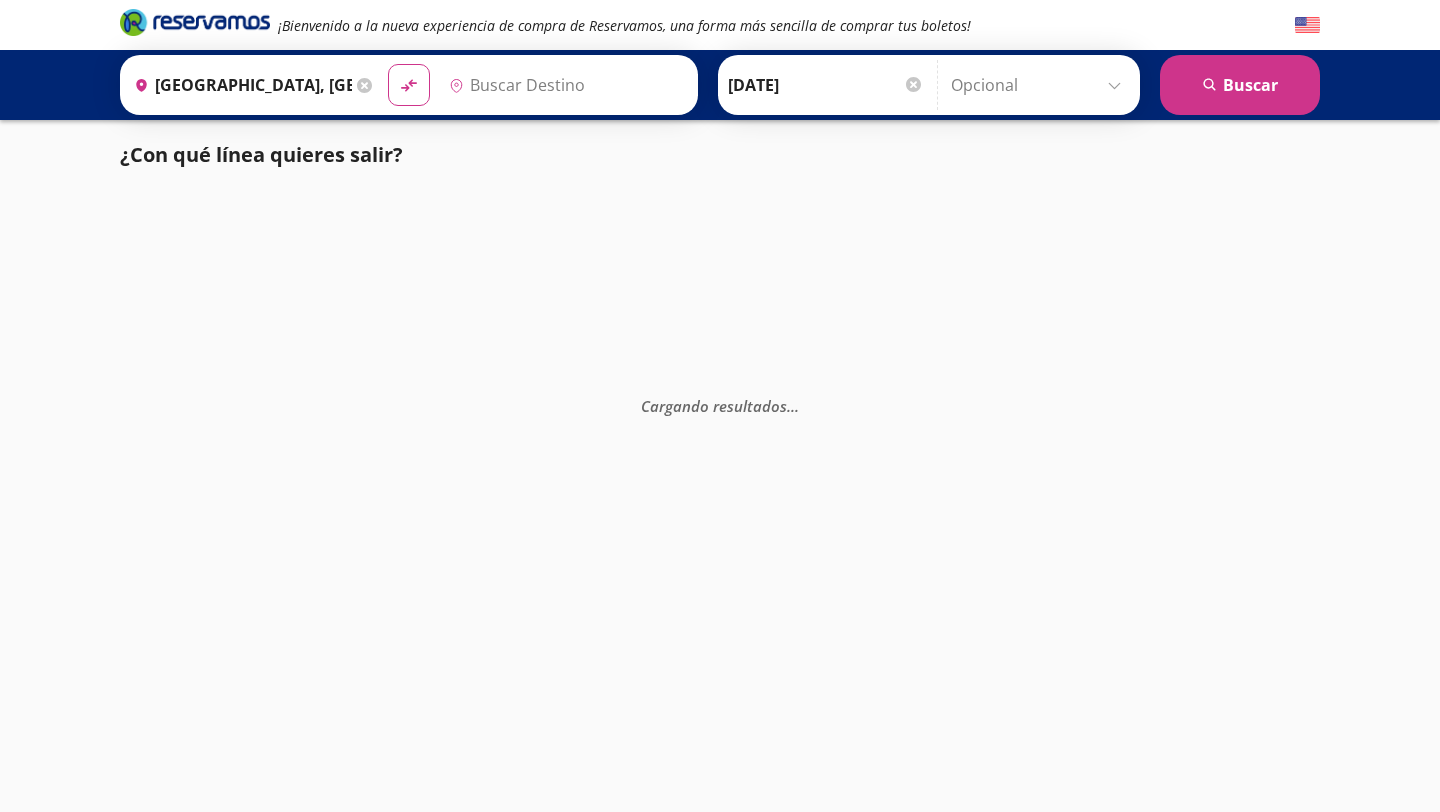 type on "[GEOGRAPHIC_DATA][PERSON_NAME], [GEOGRAPHIC_DATA]" 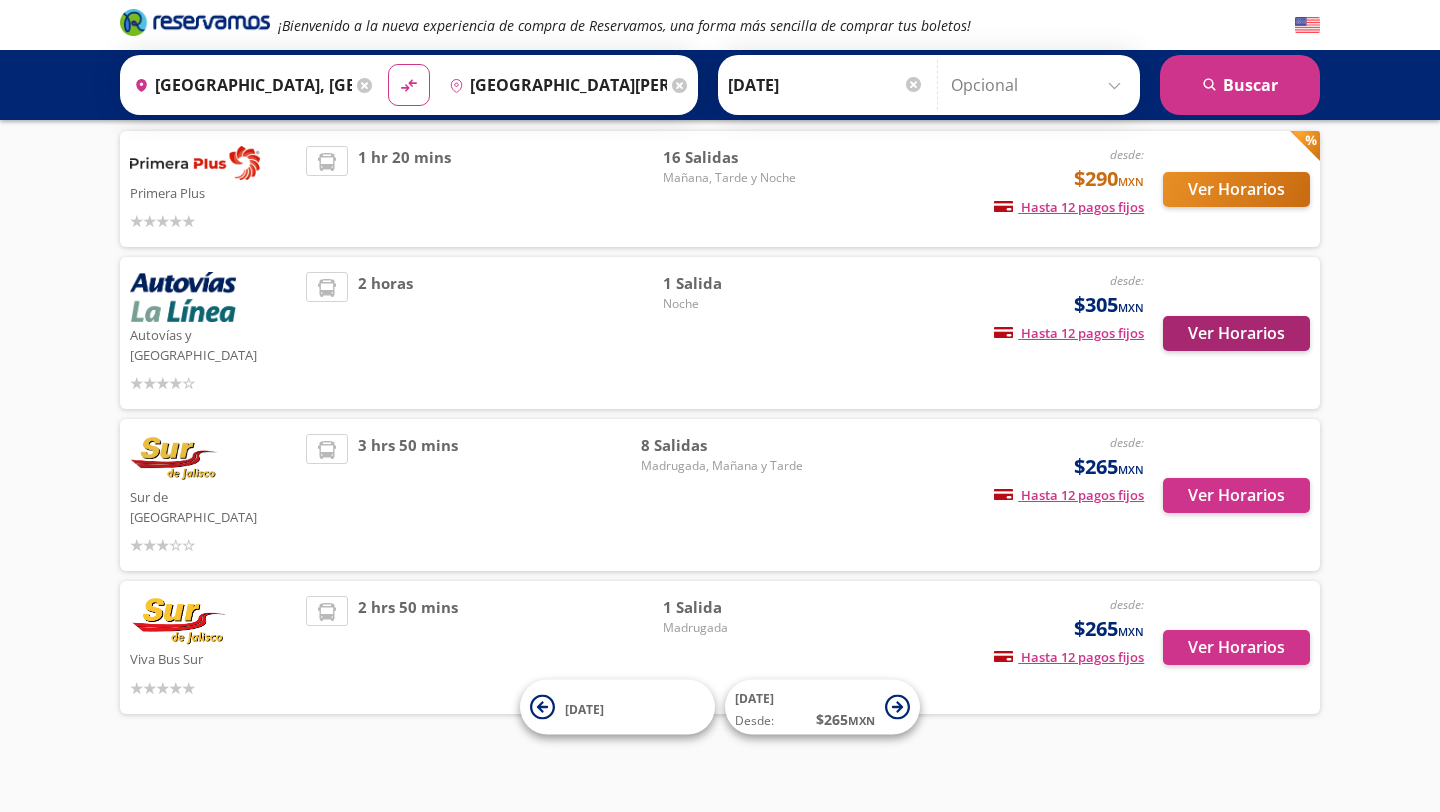 scroll, scrollTop: 105, scrollLeft: 0, axis: vertical 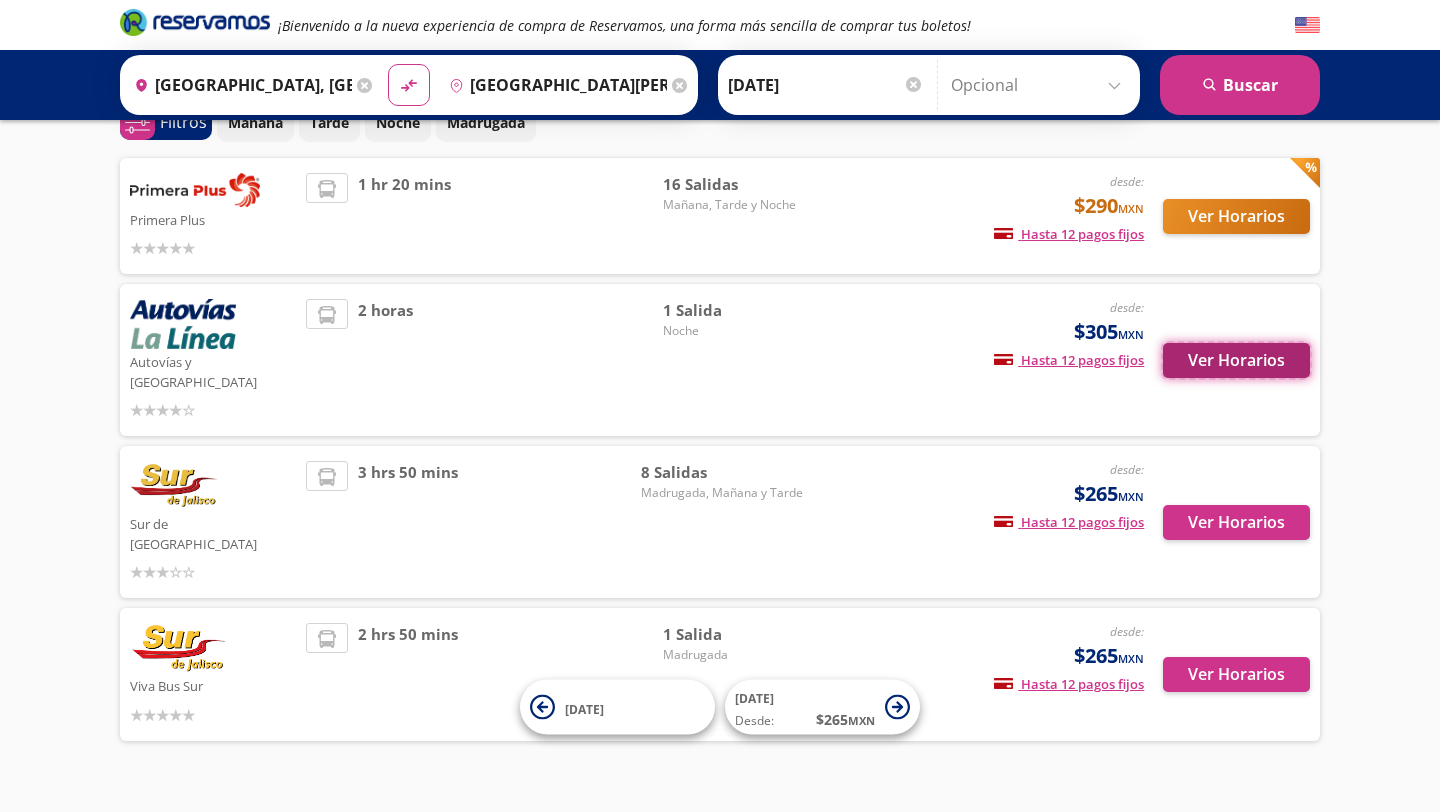 click on "Ver Horarios" at bounding box center (1236, 360) 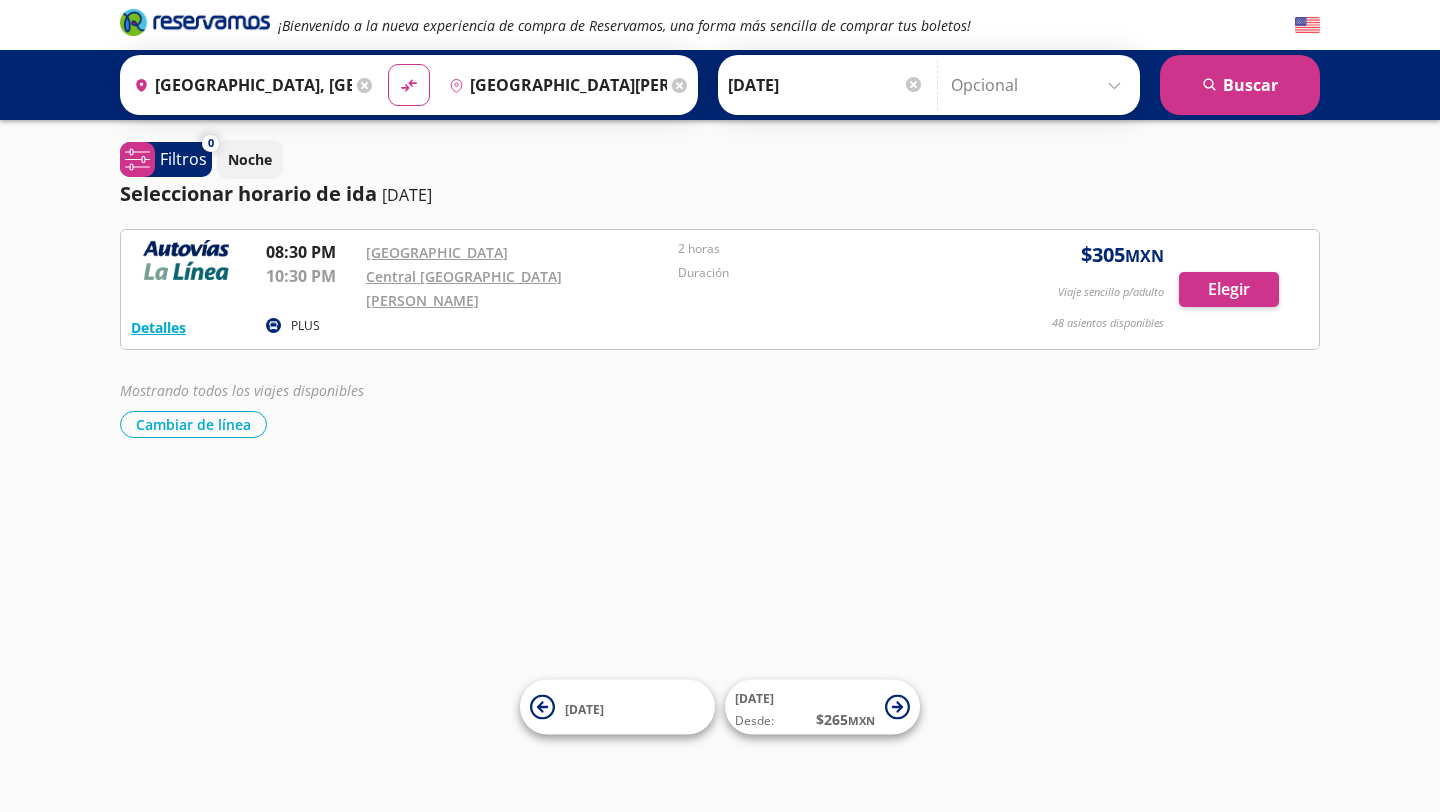 scroll, scrollTop: 0, scrollLeft: 0, axis: both 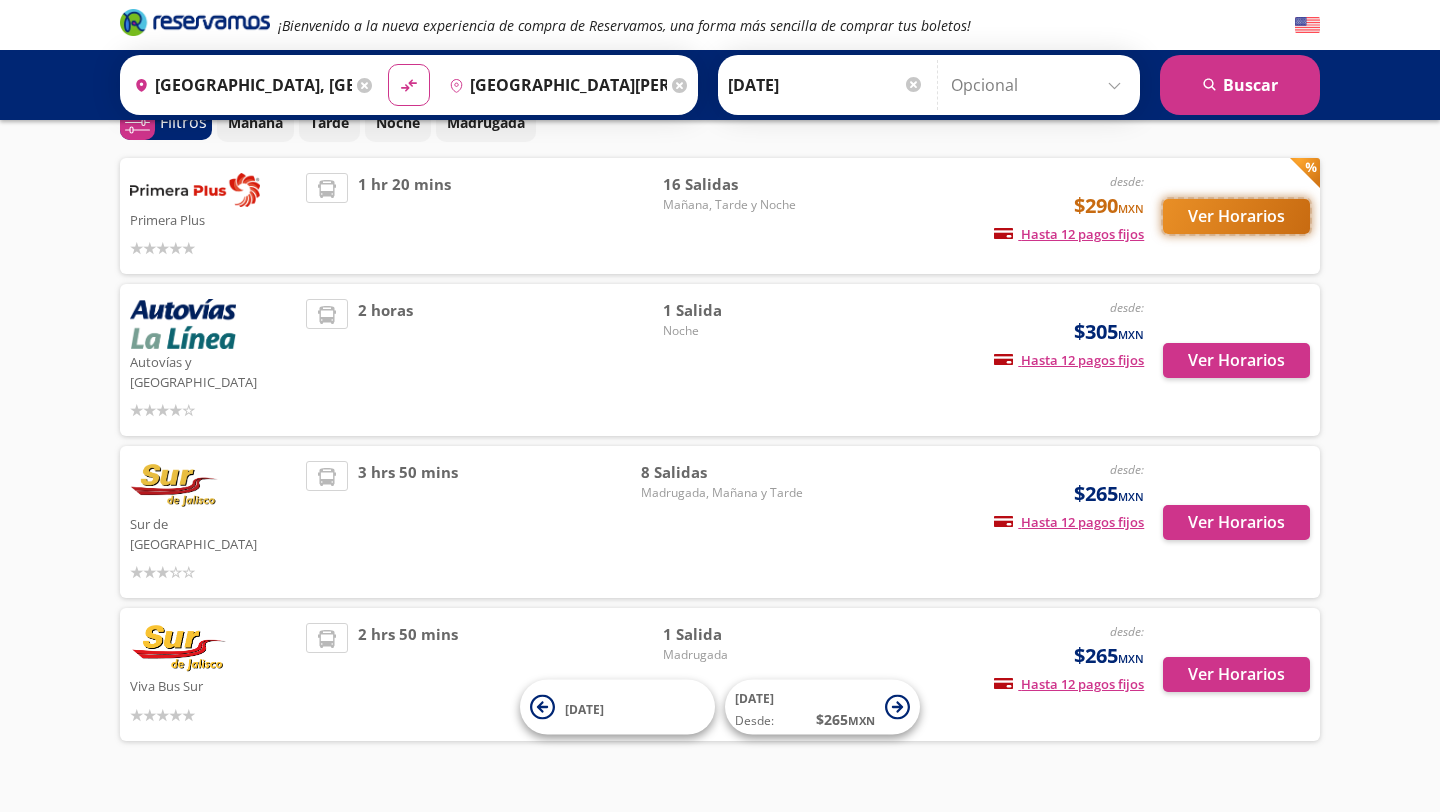 click on "Ver Horarios" at bounding box center (1236, 216) 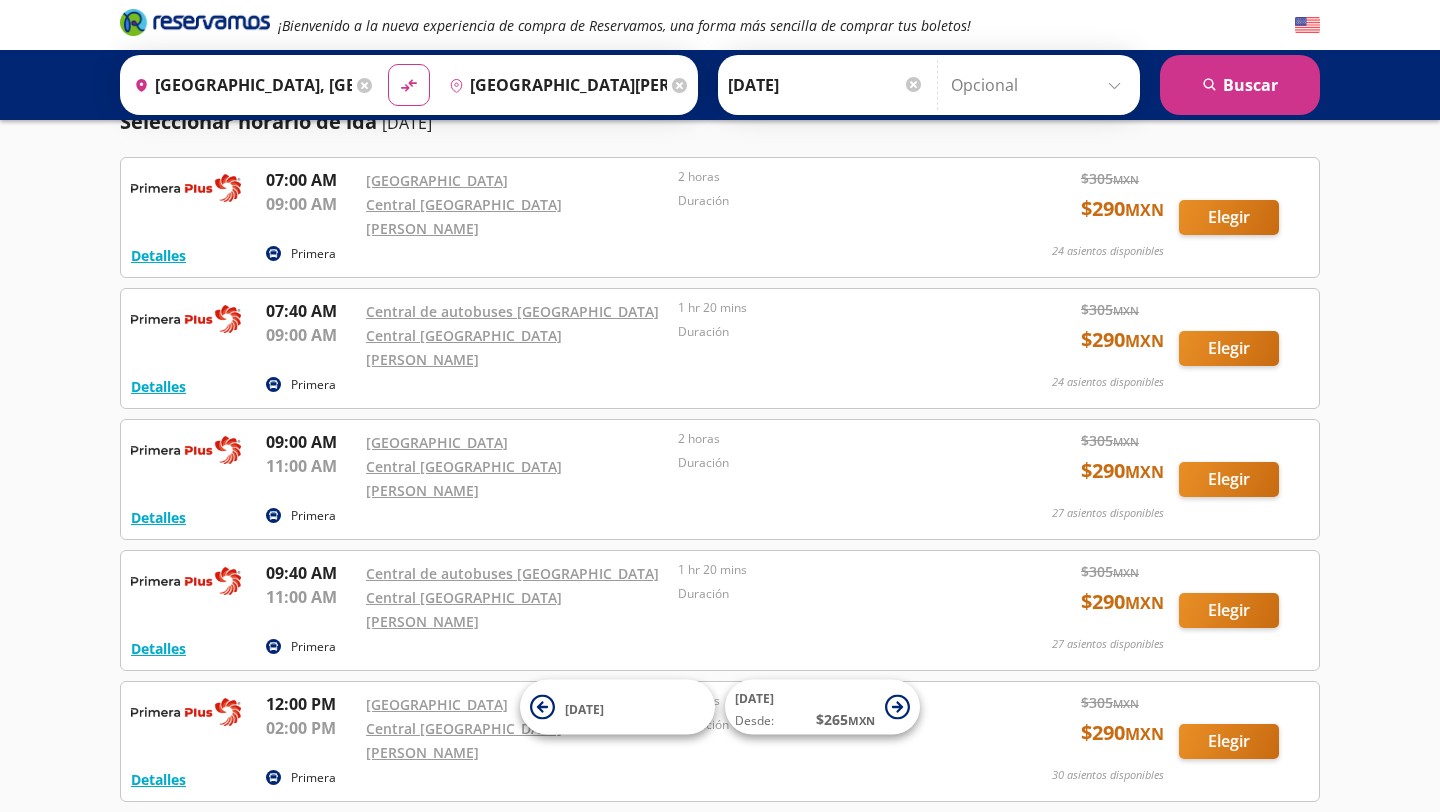 scroll, scrollTop: 61, scrollLeft: 0, axis: vertical 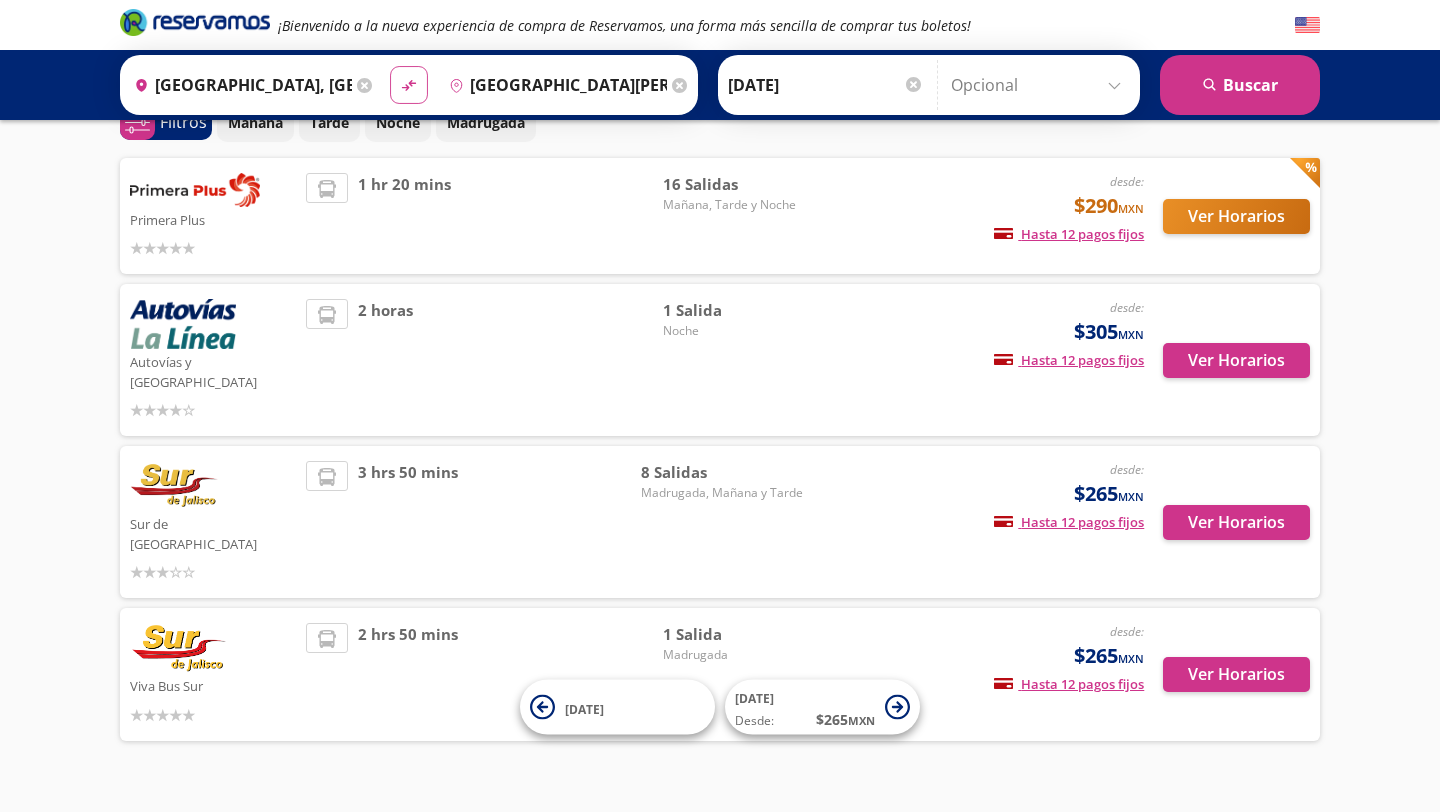 click on "material-symbols:compare-arrows-rounded" 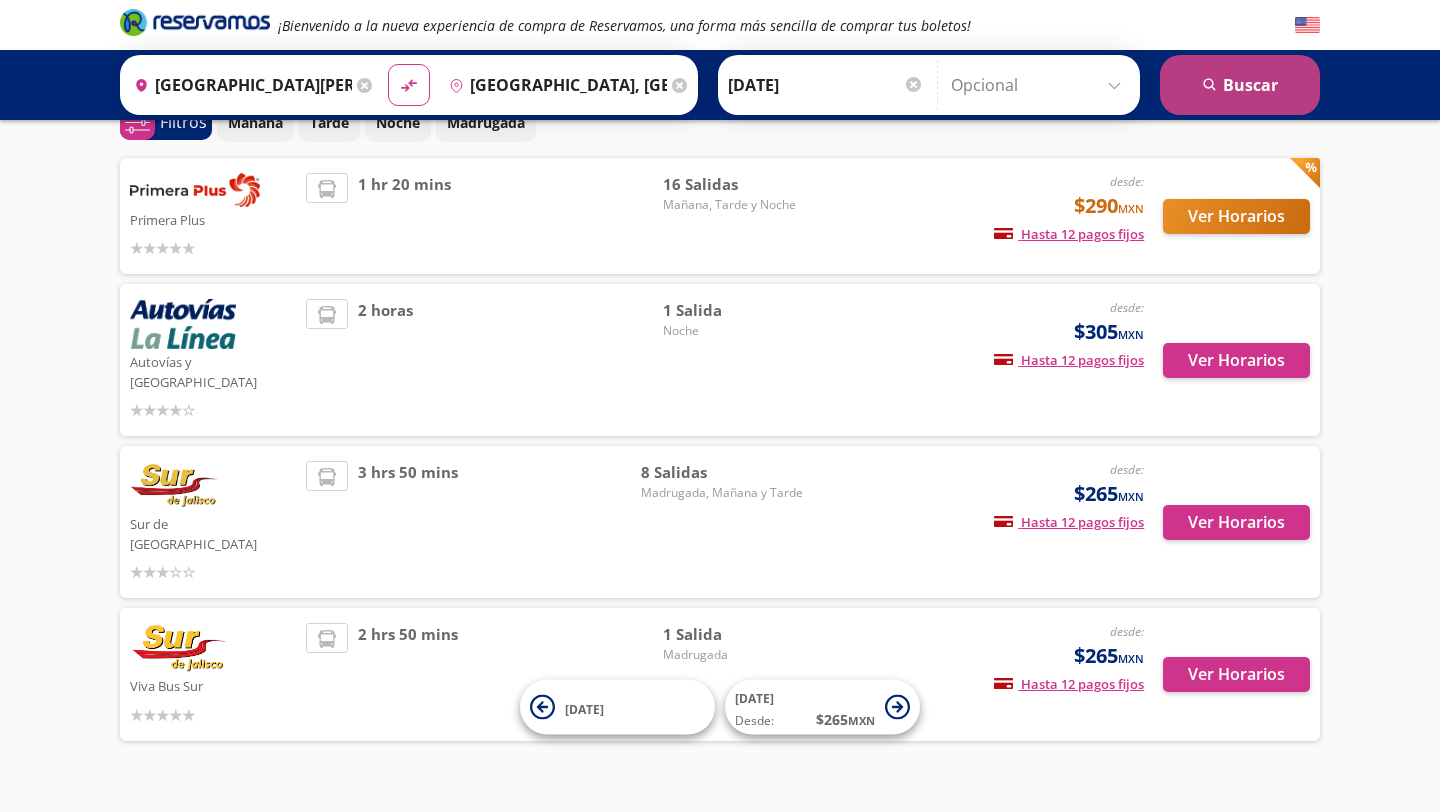 click on "search
[GEOGRAPHIC_DATA]" at bounding box center (1240, 85) 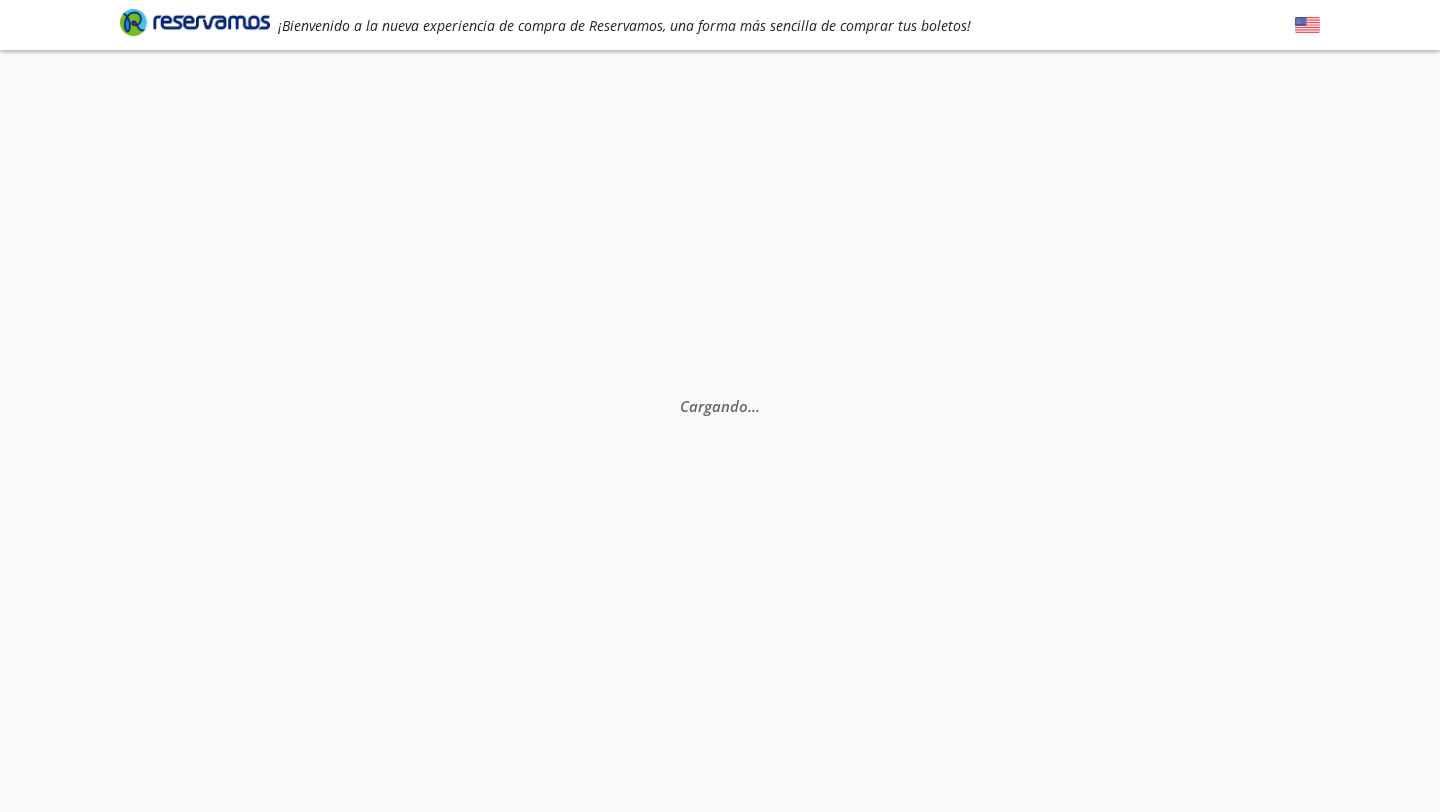 scroll, scrollTop: 0, scrollLeft: 0, axis: both 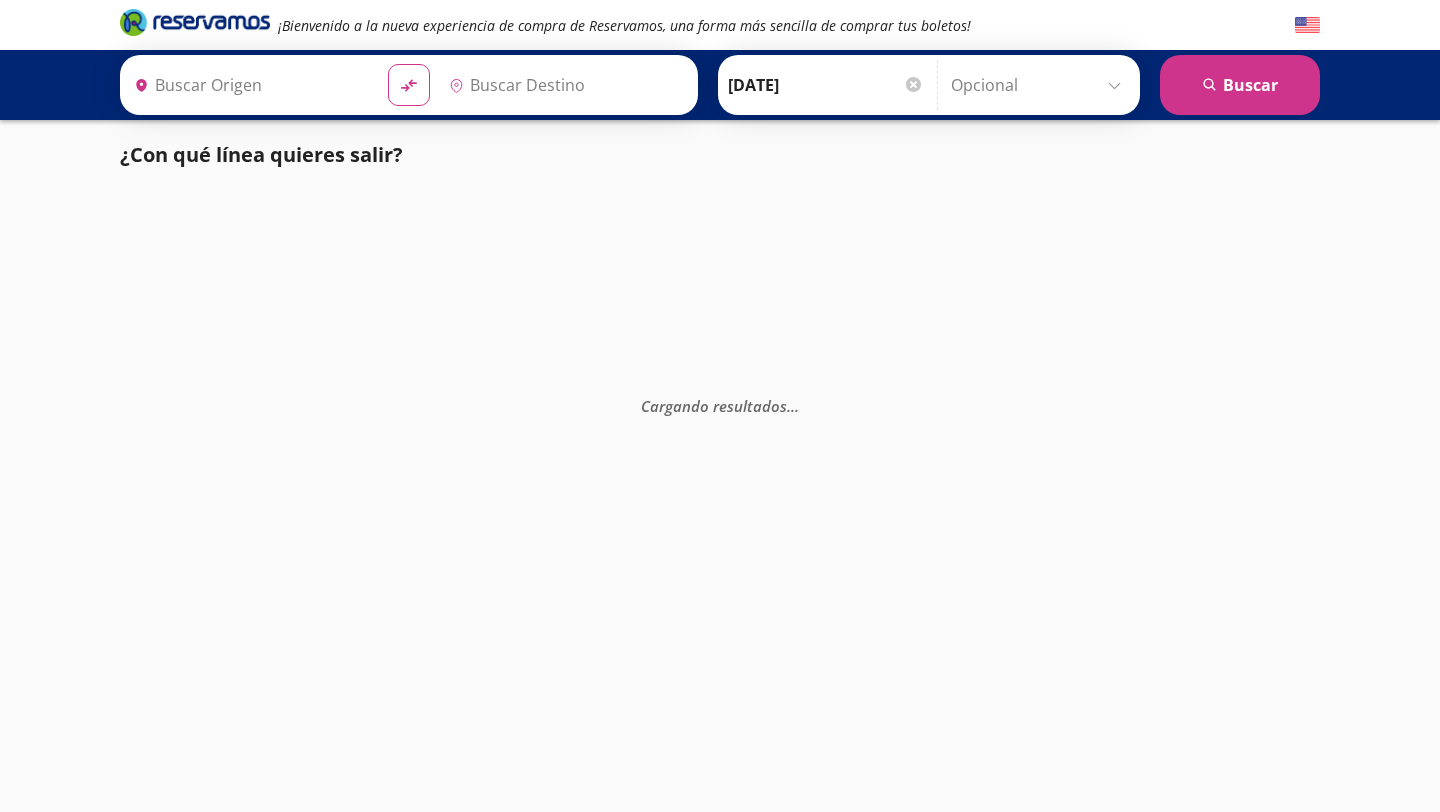 type on "[GEOGRAPHIC_DATA], [GEOGRAPHIC_DATA]" 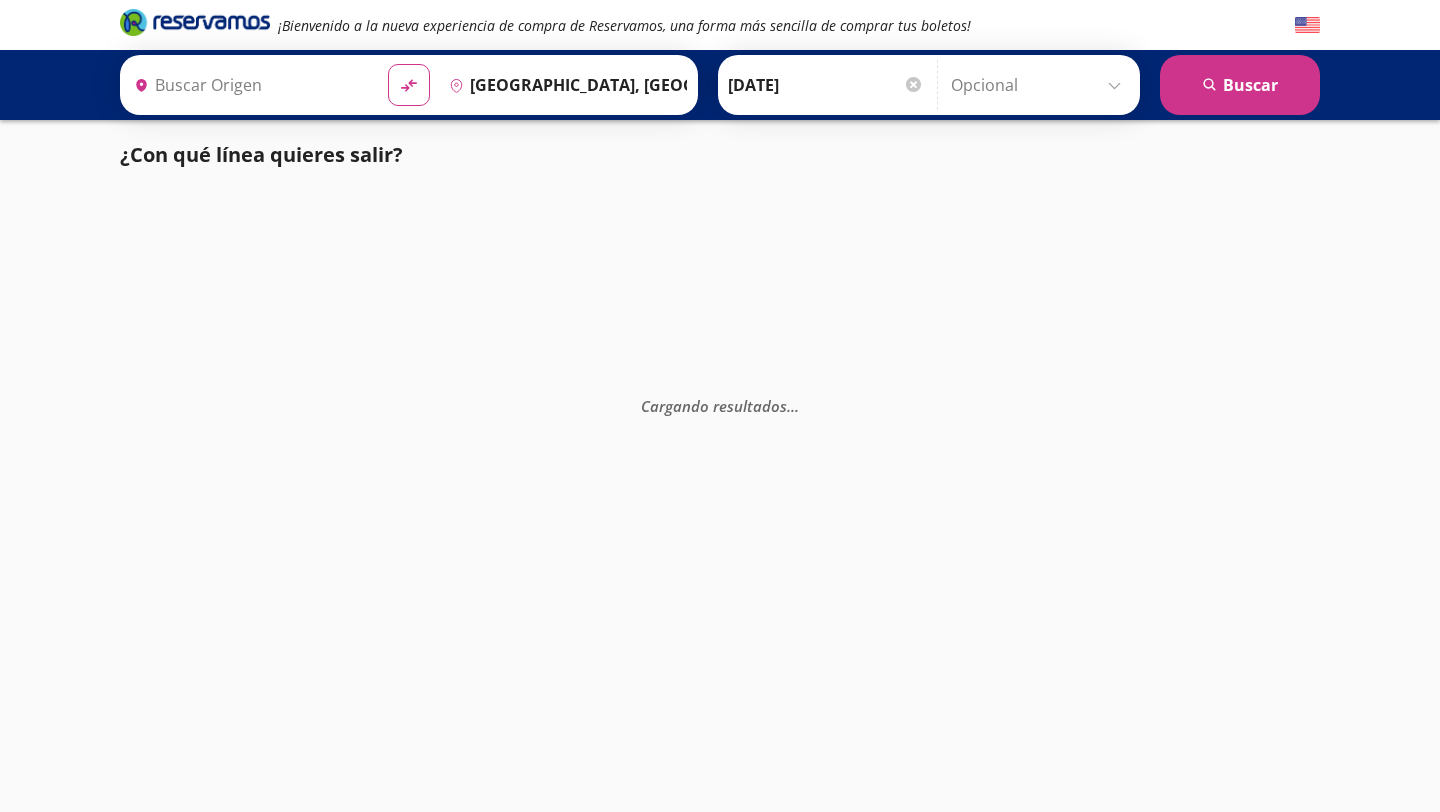 type on "[GEOGRAPHIC_DATA][PERSON_NAME], [GEOGRAPHIC_DATA]" 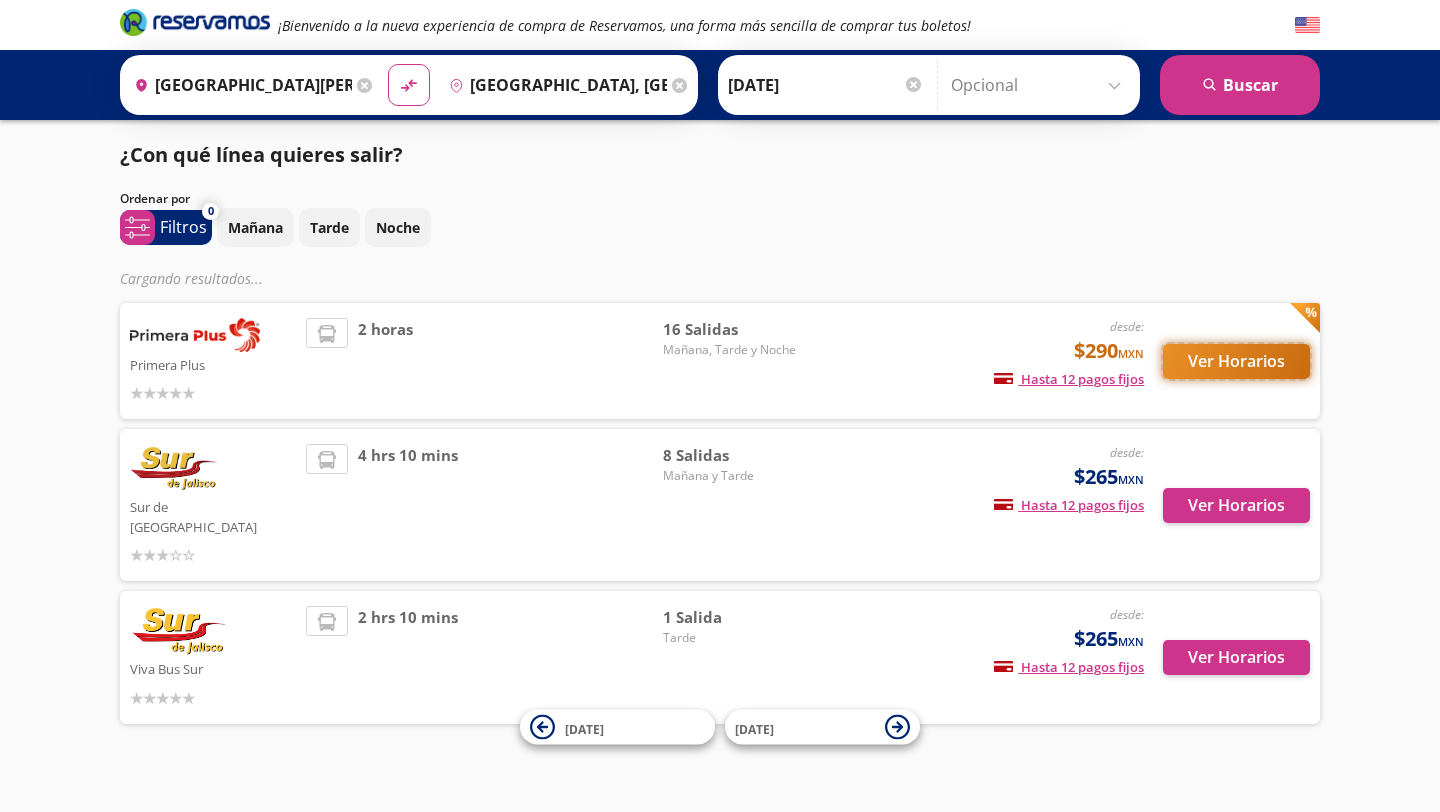 click on "Ver Horarios" at bounding box center [1236, 361] 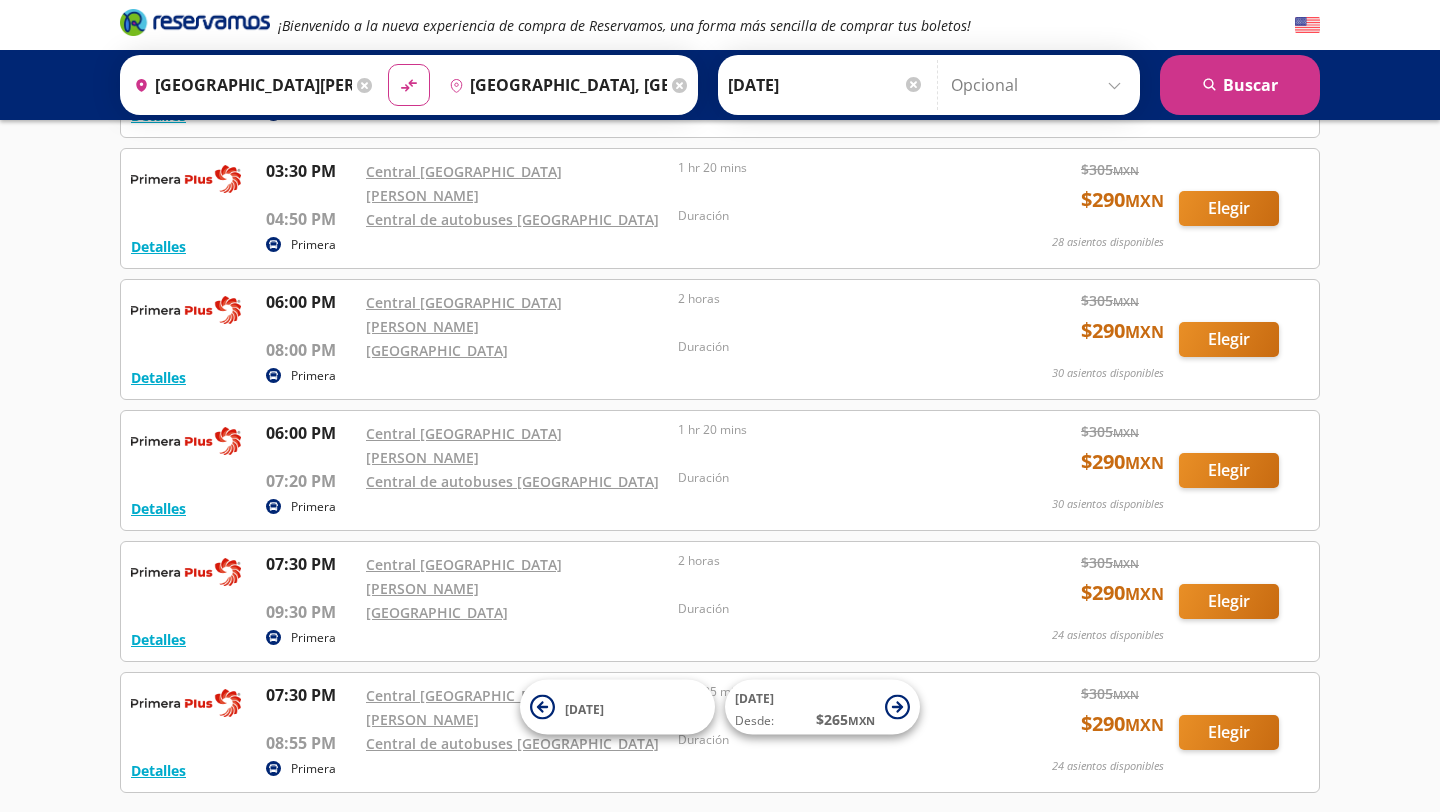 scroll, scrollTop: 1483, scrollLeft: 0, axis: vertical 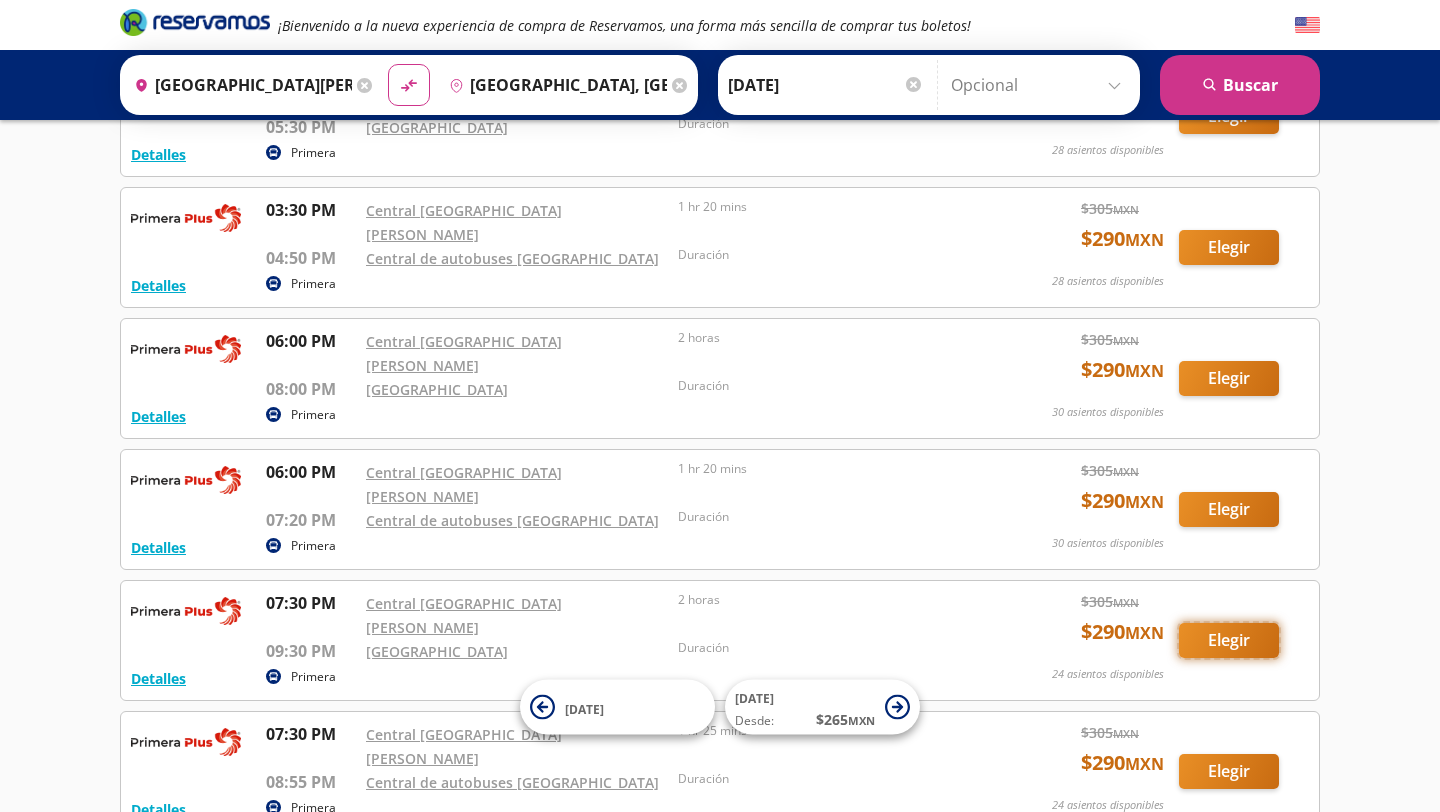 click on "Elegir" at bounding box center [1229, 640] 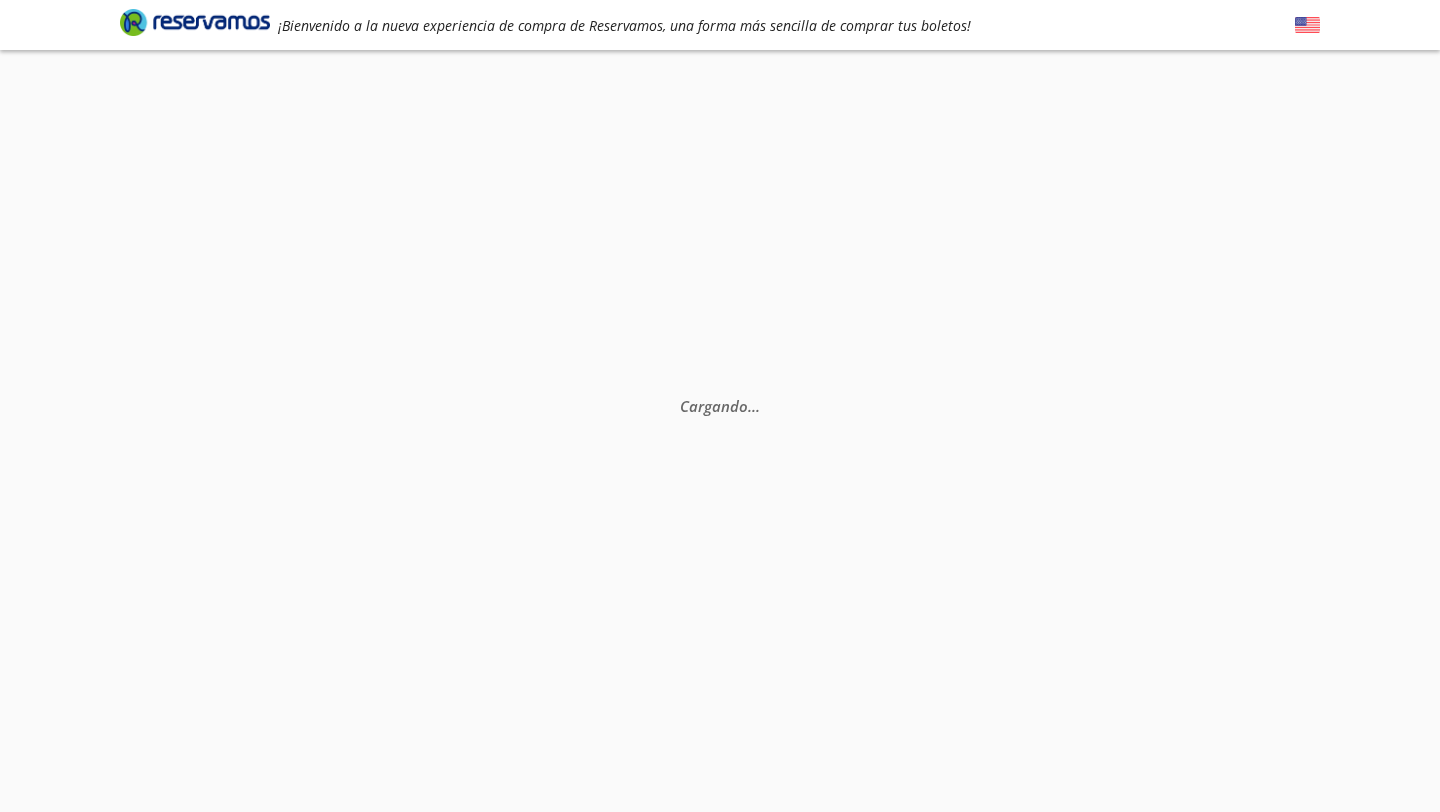 scroll, scrollTop: 0, scrollLeft: 0, axis: both 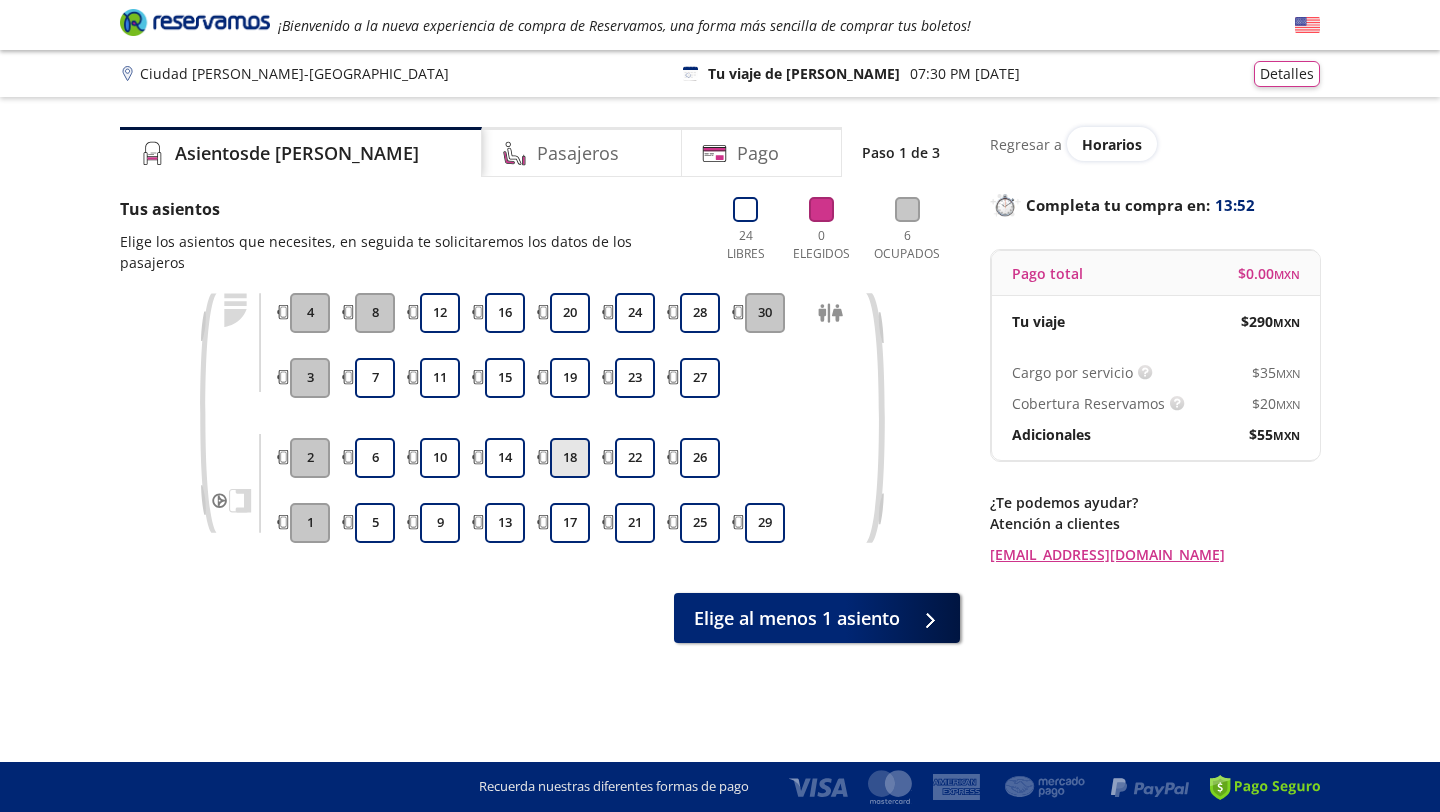 click on "18" at bounding box center (570, 458) 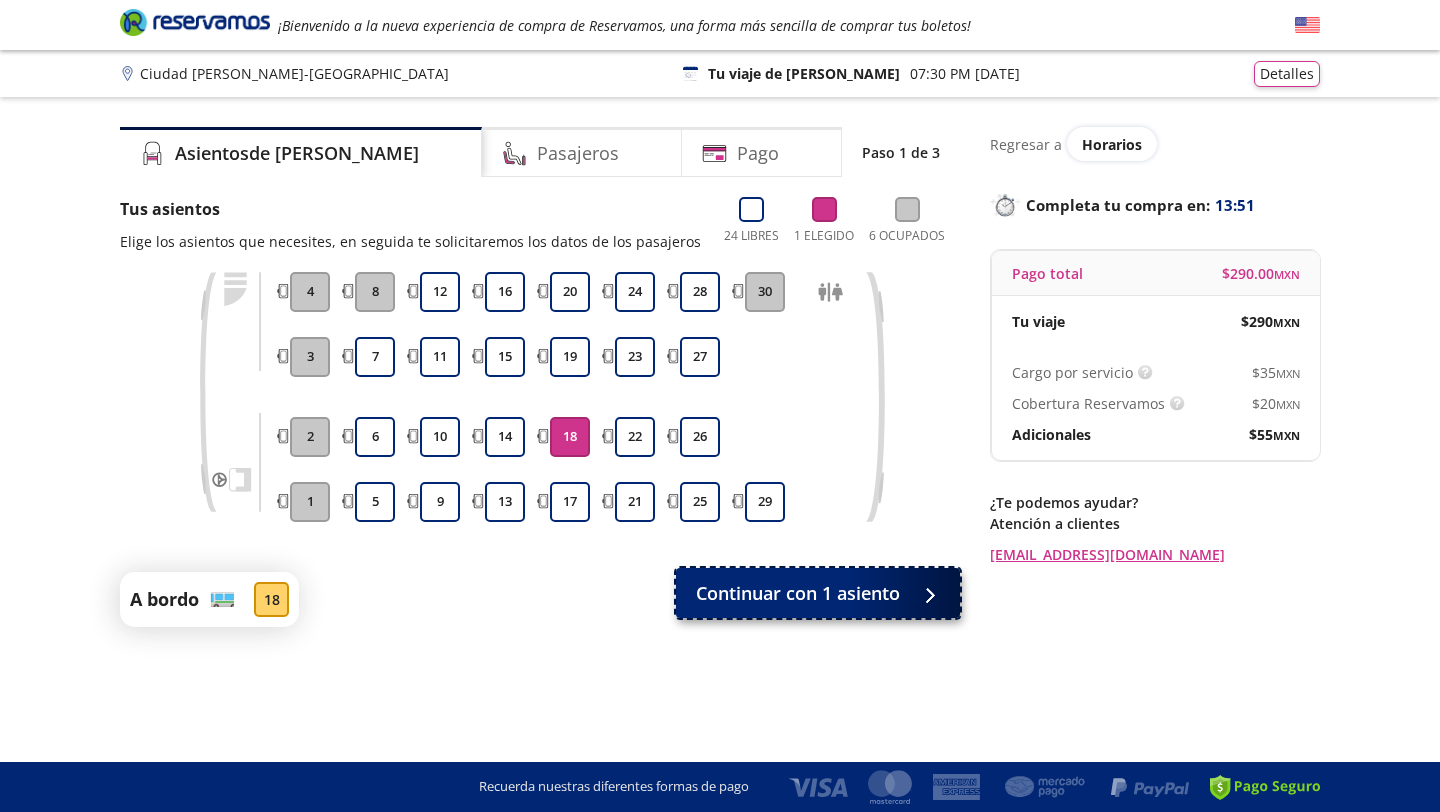 click on "Continuar con 1 asiento" at bounding box center (798, 593) 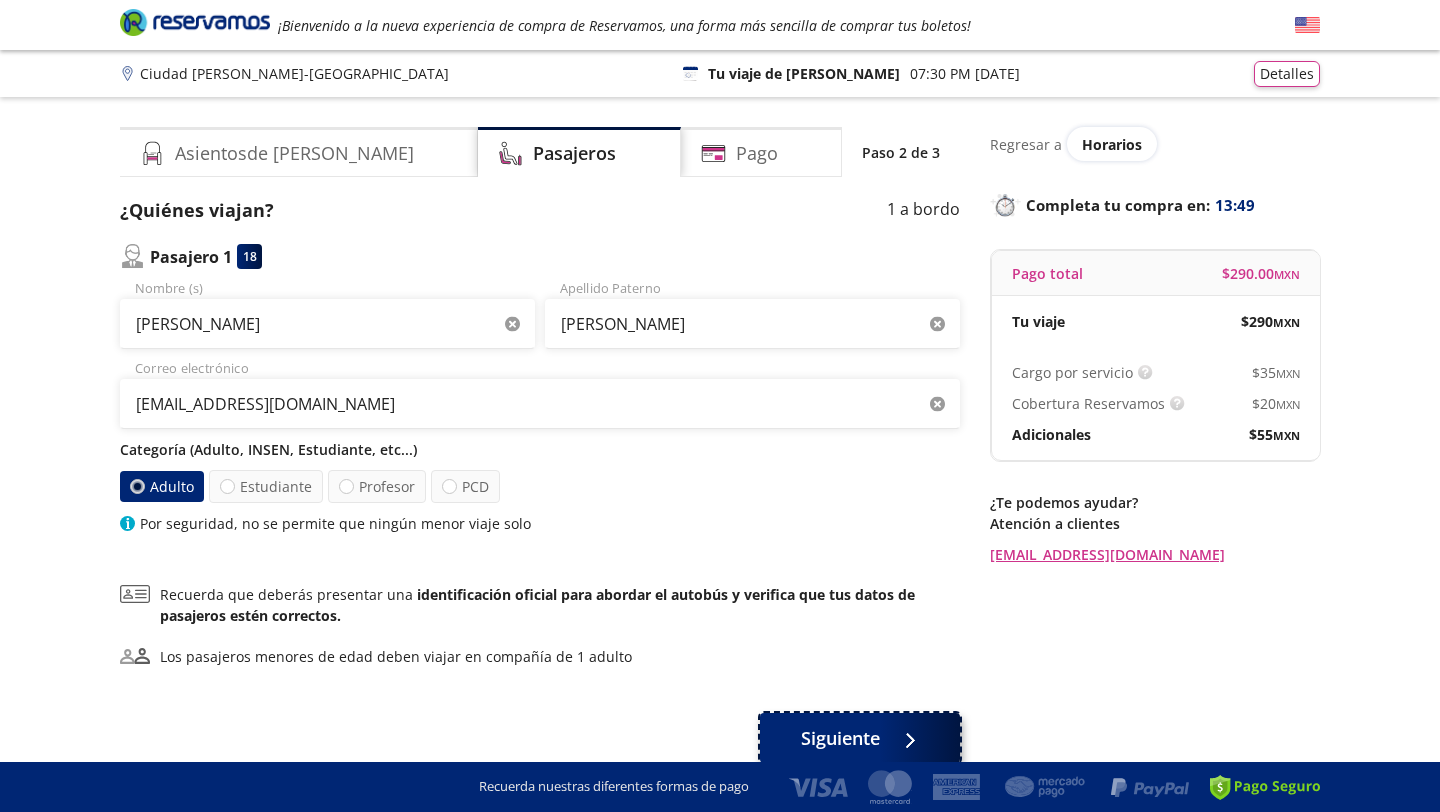 click on "Siguiente" at bounding box center (840, 738) 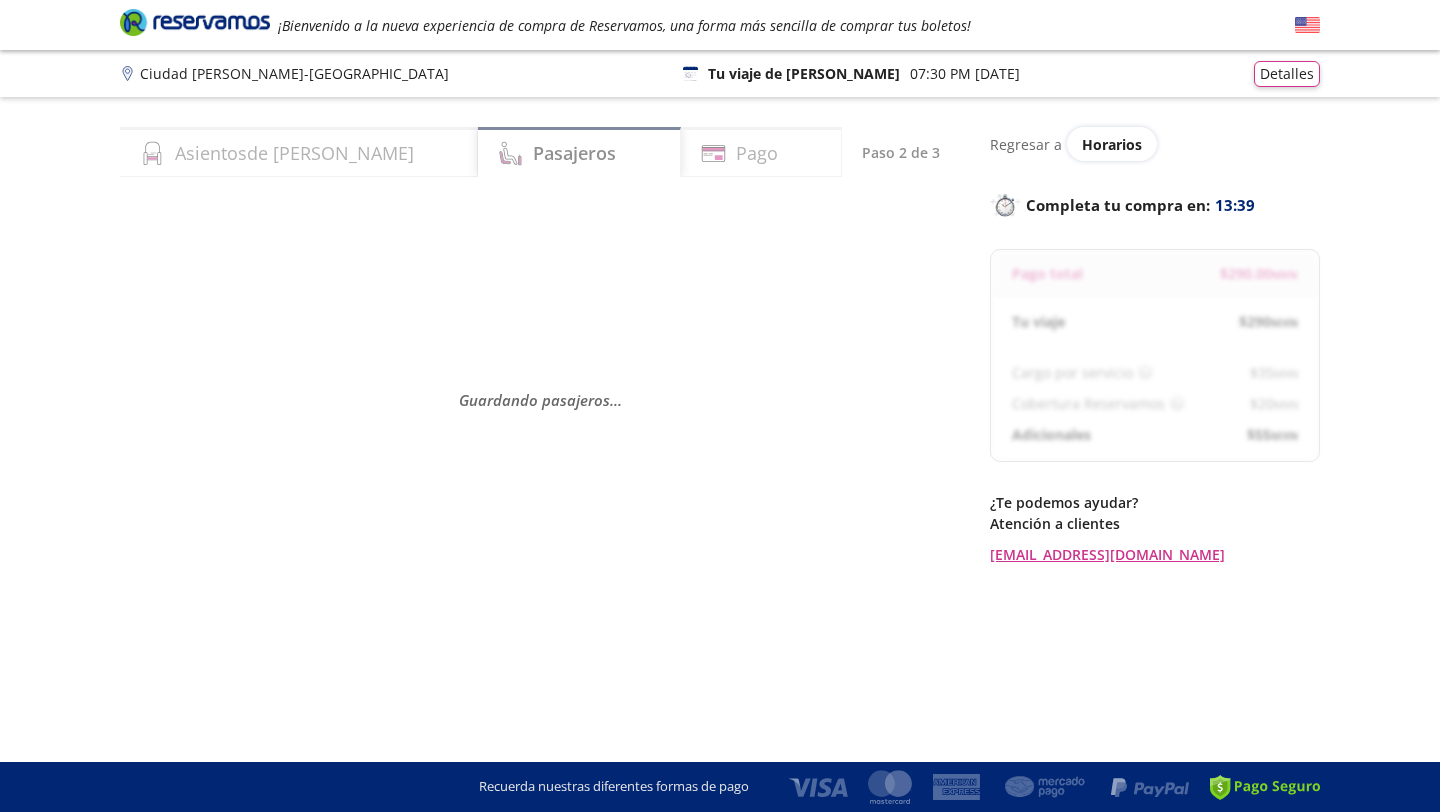 select on "MX" 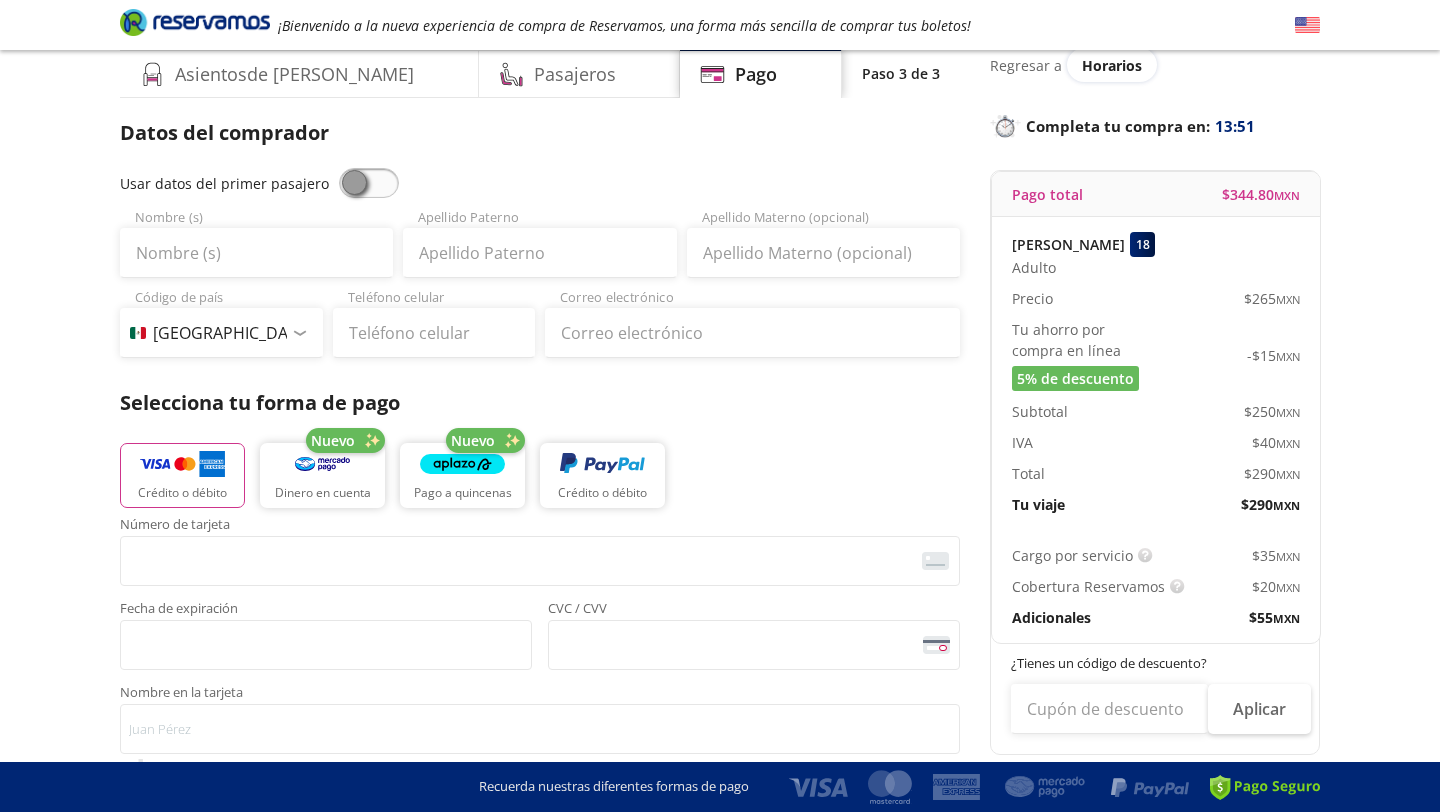 scroll, scrollTop: 81, scrollLeft: 0, axis: vertical 